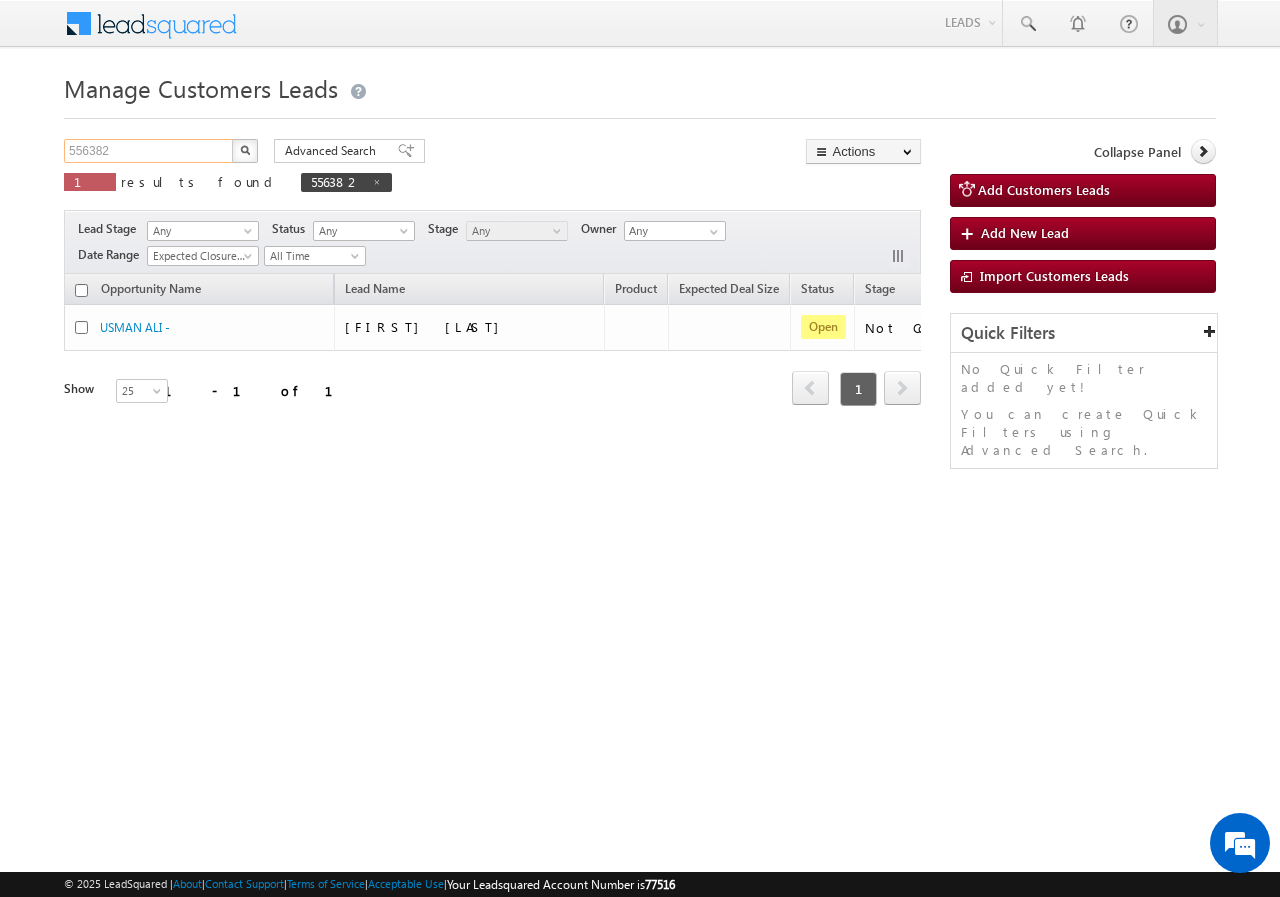 scroll, scrollTop: 0, scrollLeft: 0, axis: both 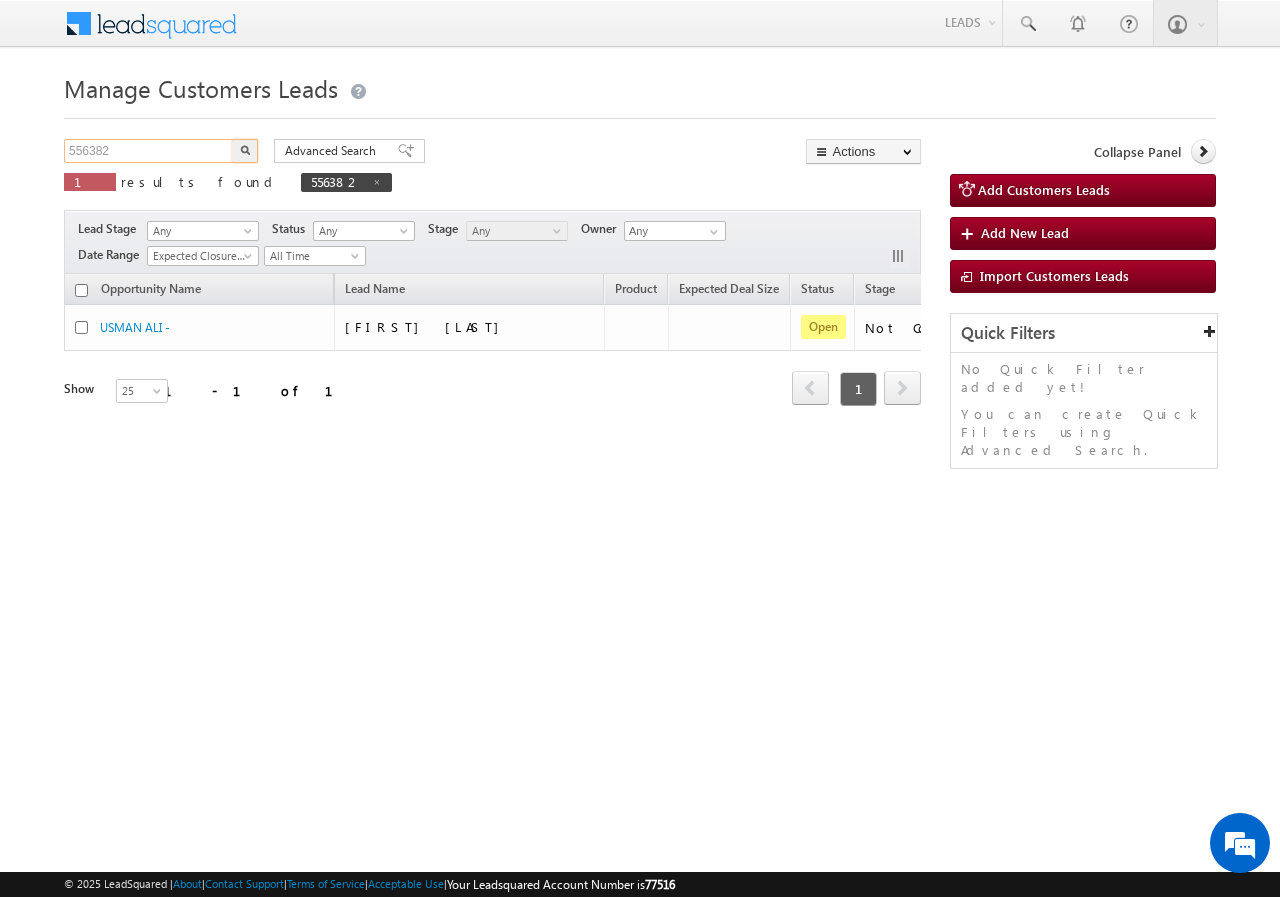 click on "556382" at bounding box center [149, 151] 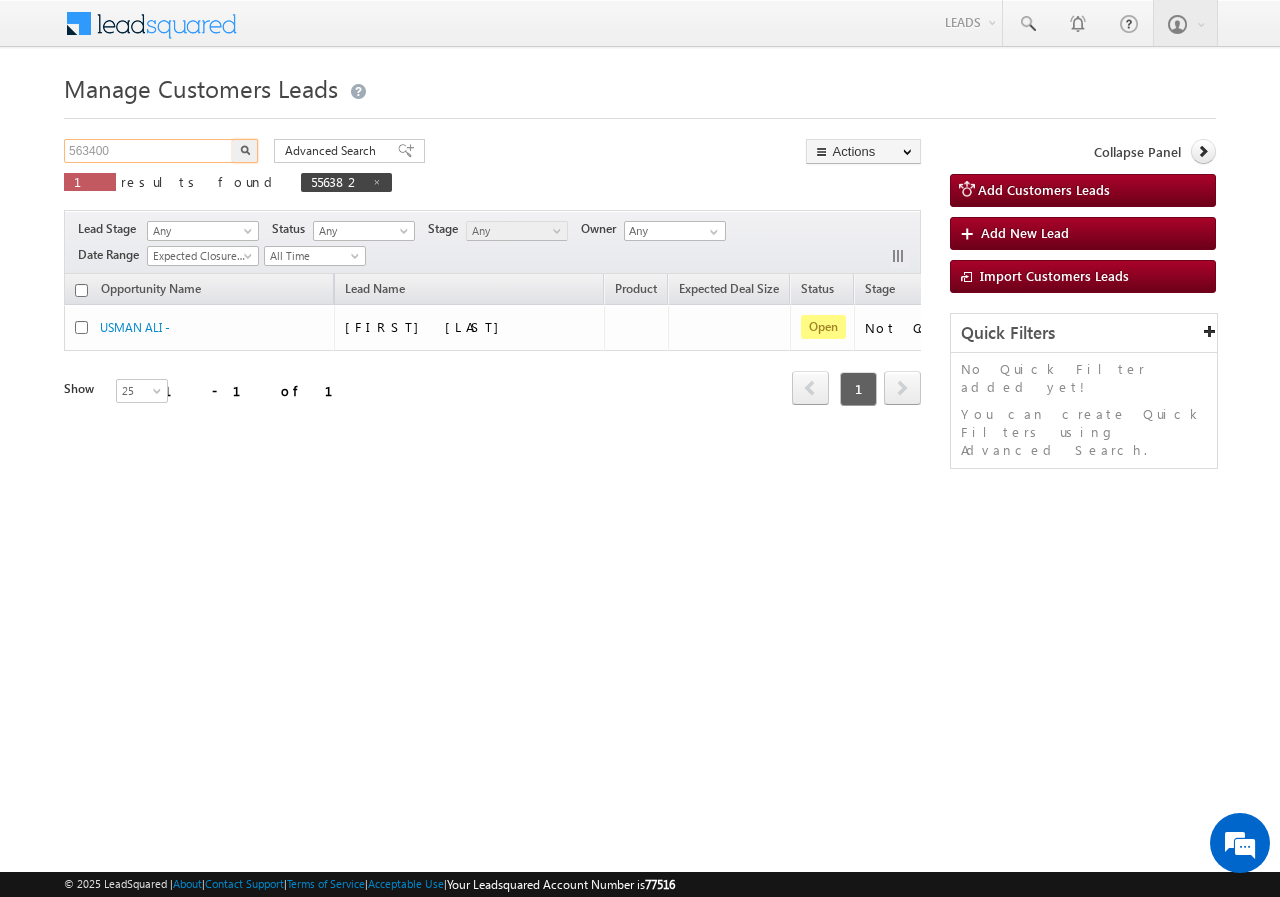 type on "563400" 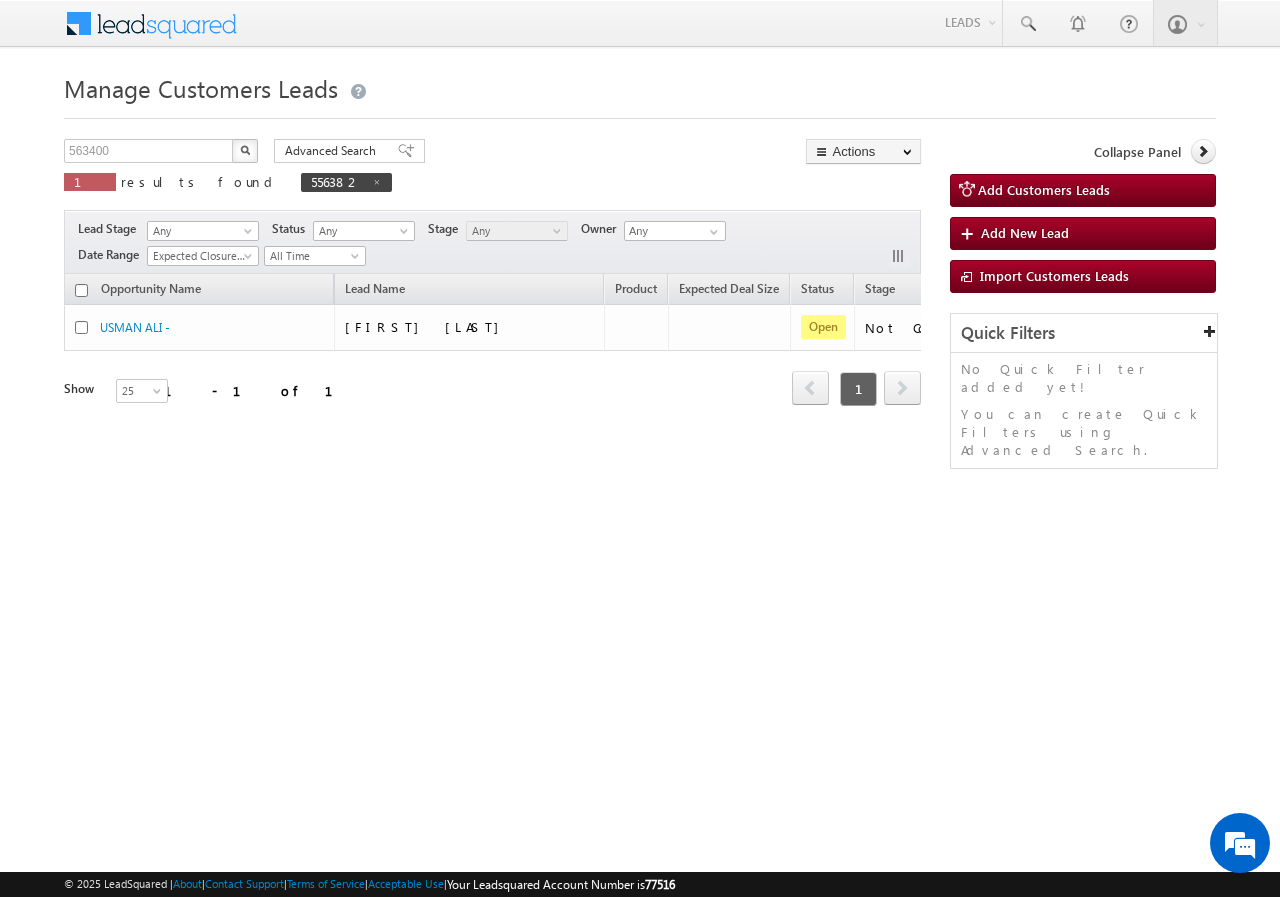click at bounding box center [245, 150] 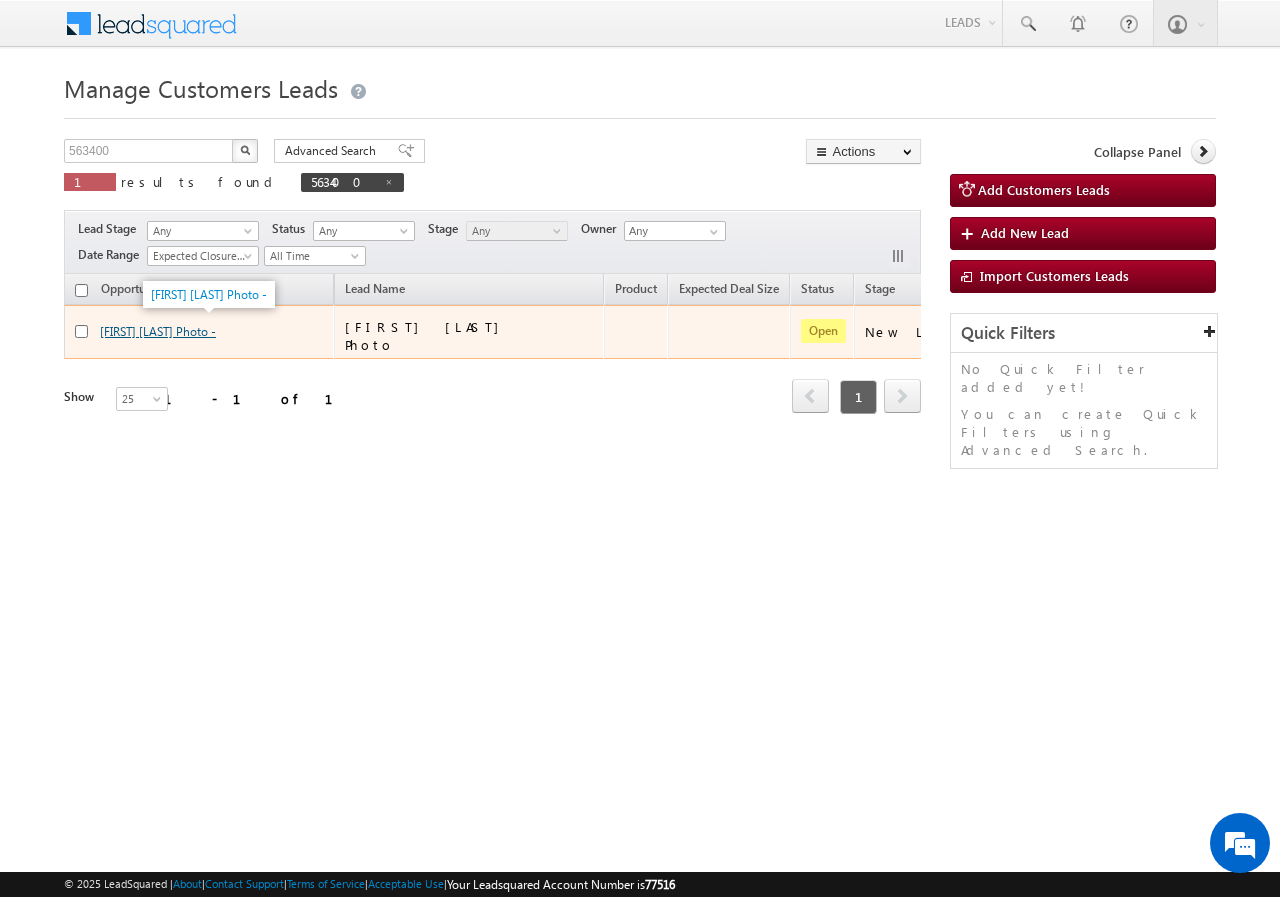 click on "[FIRST] [LAST] Photo  -" at bounding box center [158, 331] 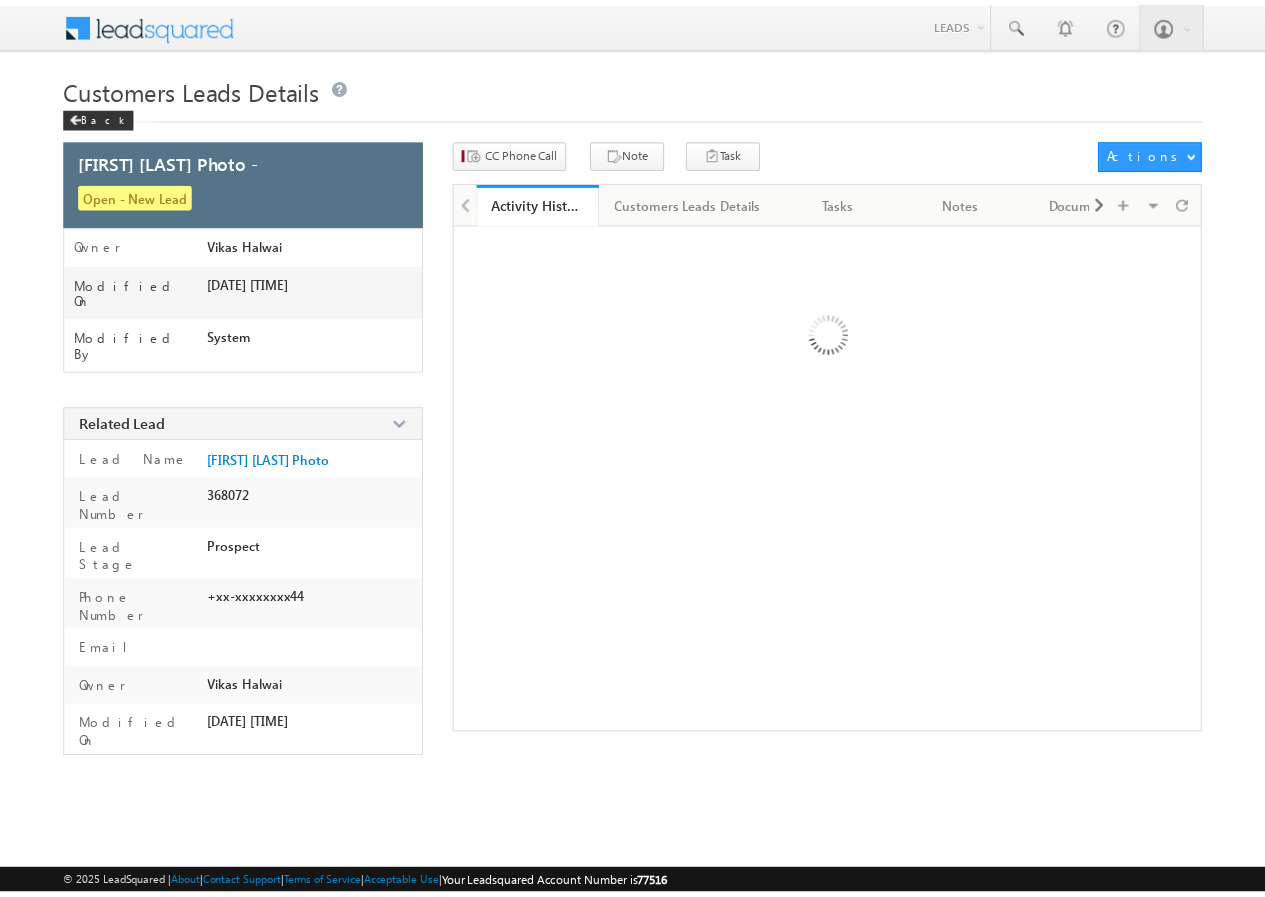 scroll, scrollTop: 0, scrollLeft: 0, axis: both 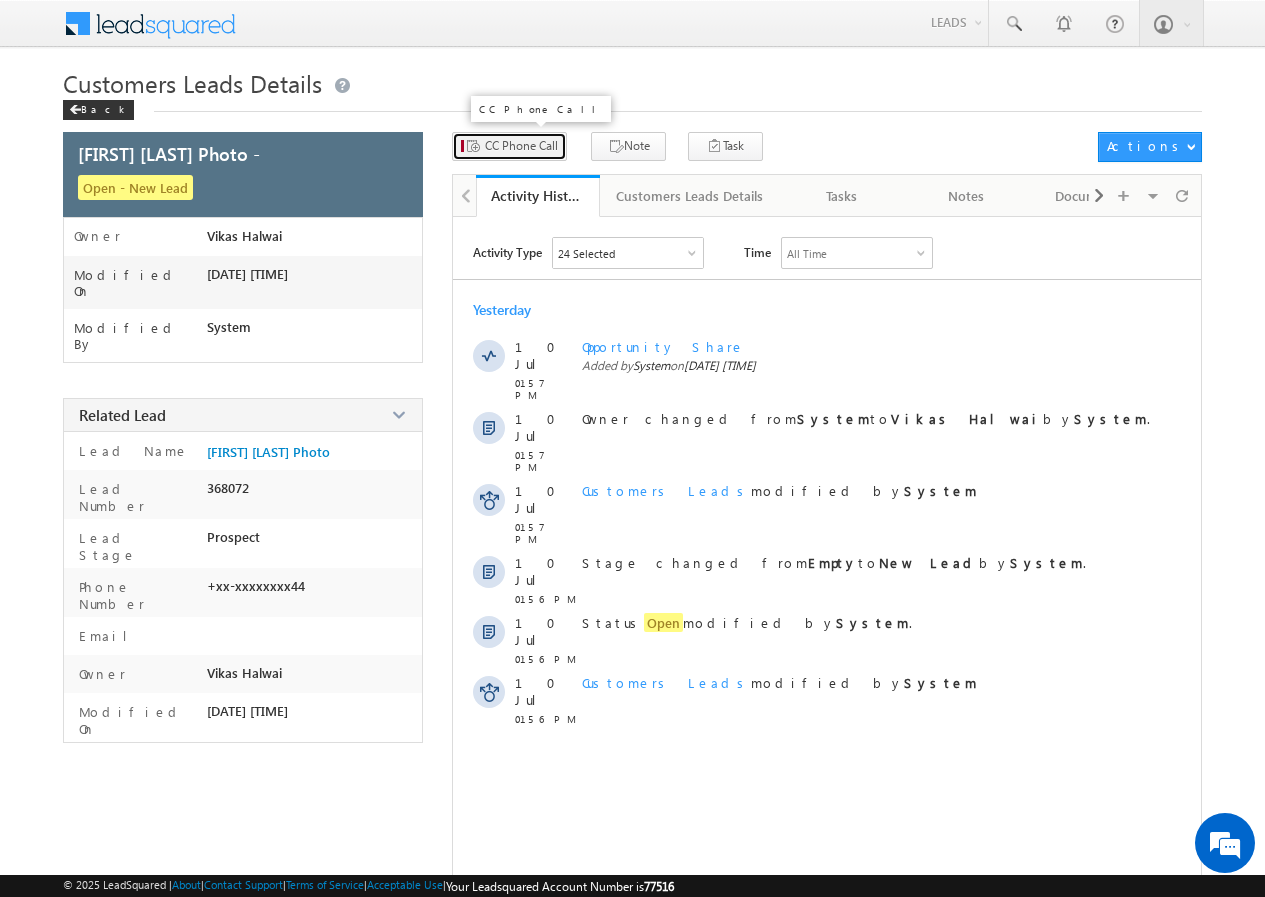 click on "CC Phone Call" at bounding box center [521, 146] 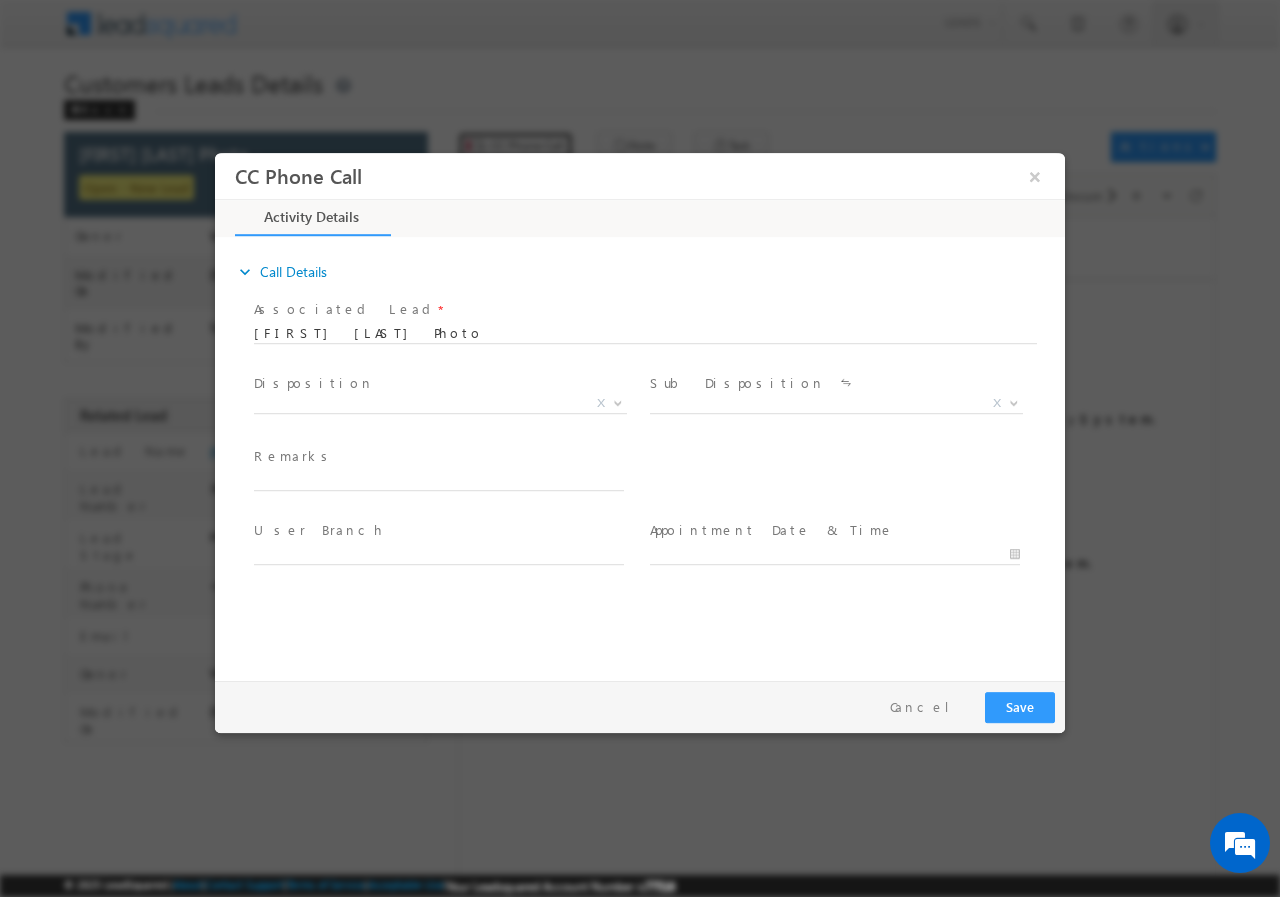 scroll, scrollTop: 0, scrollLeft: 0, axis: both 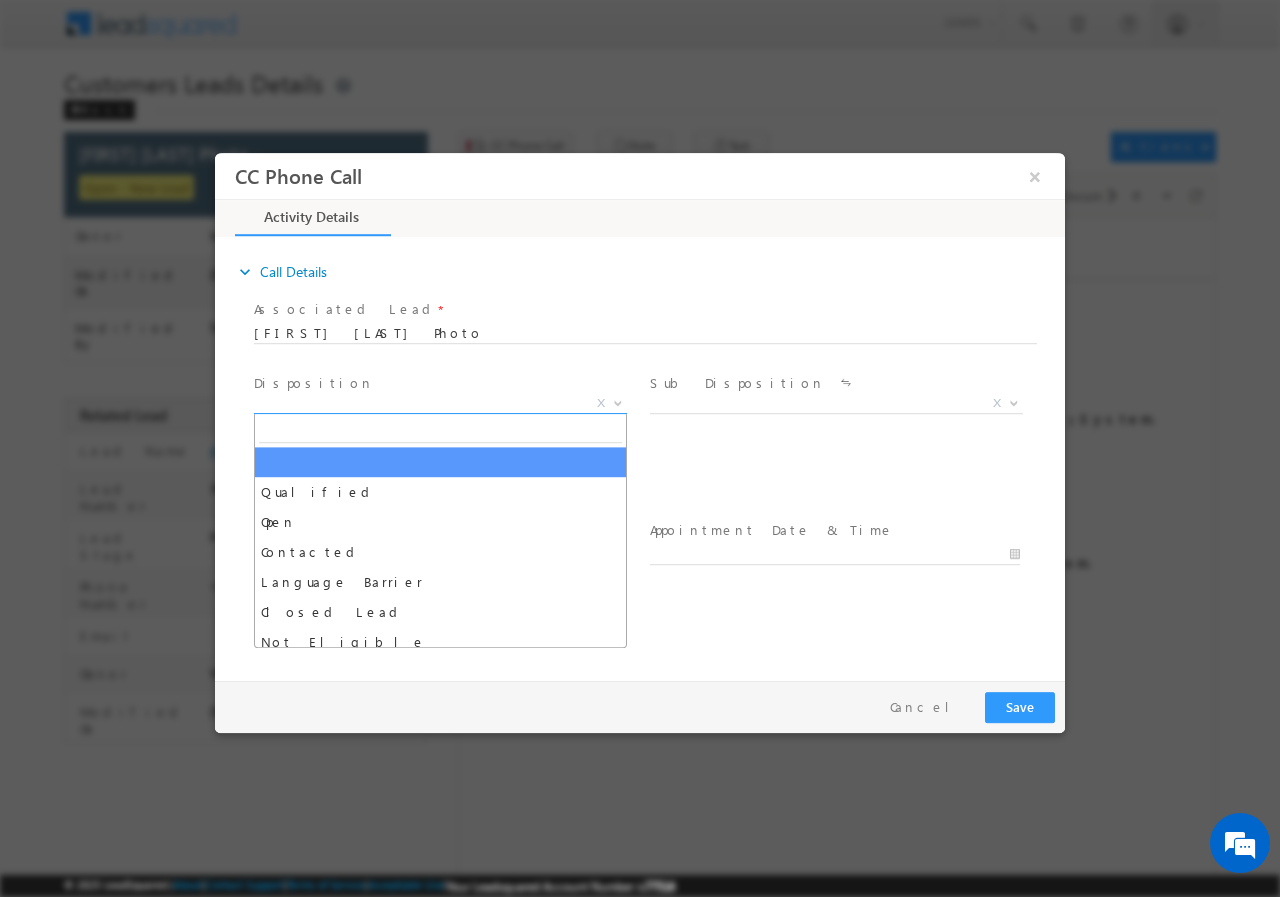 click on "X" at bounding box center [440, 403] 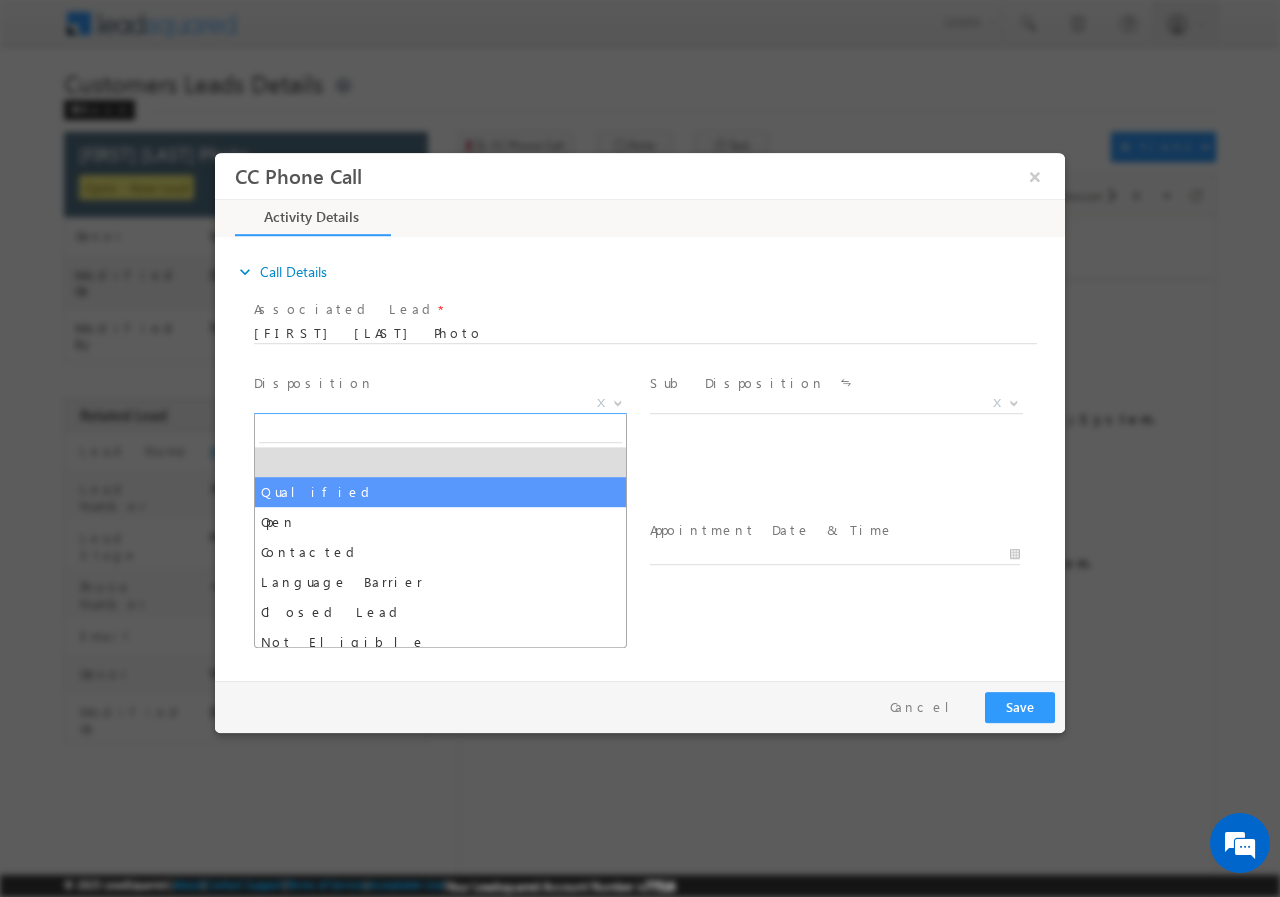 select on "Qualified" 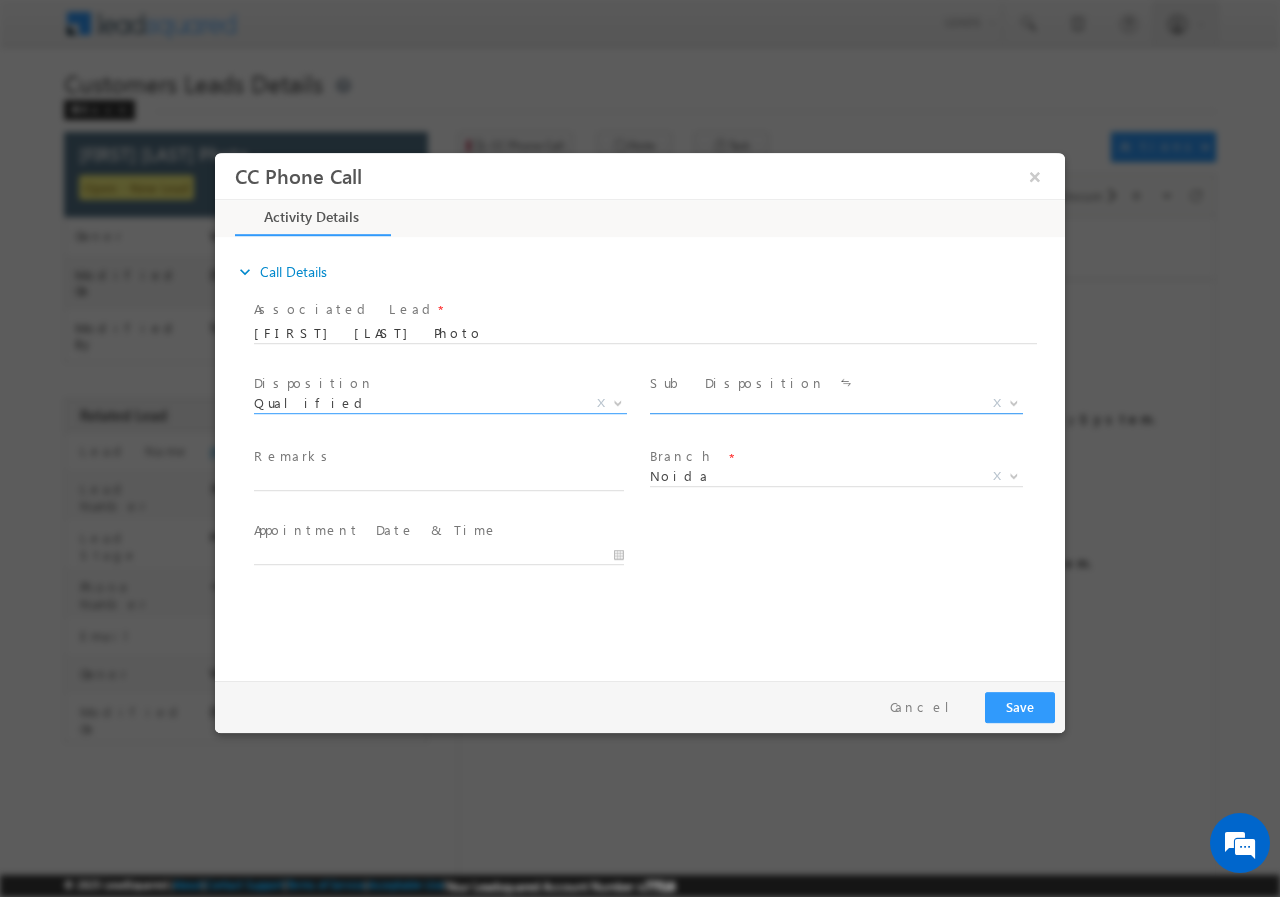 click on "X" at bounding box center (836, 403) 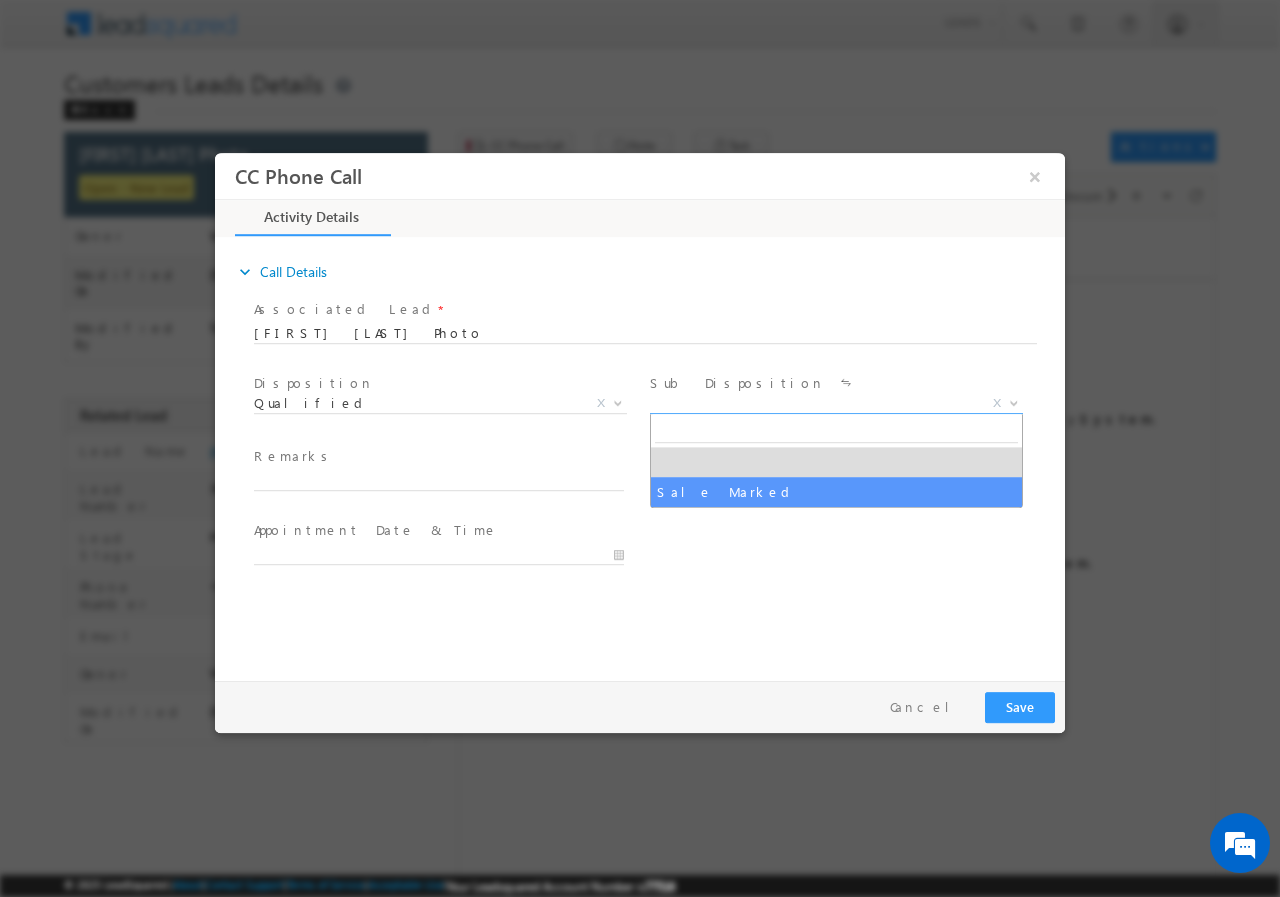 select on "Sale Marked" 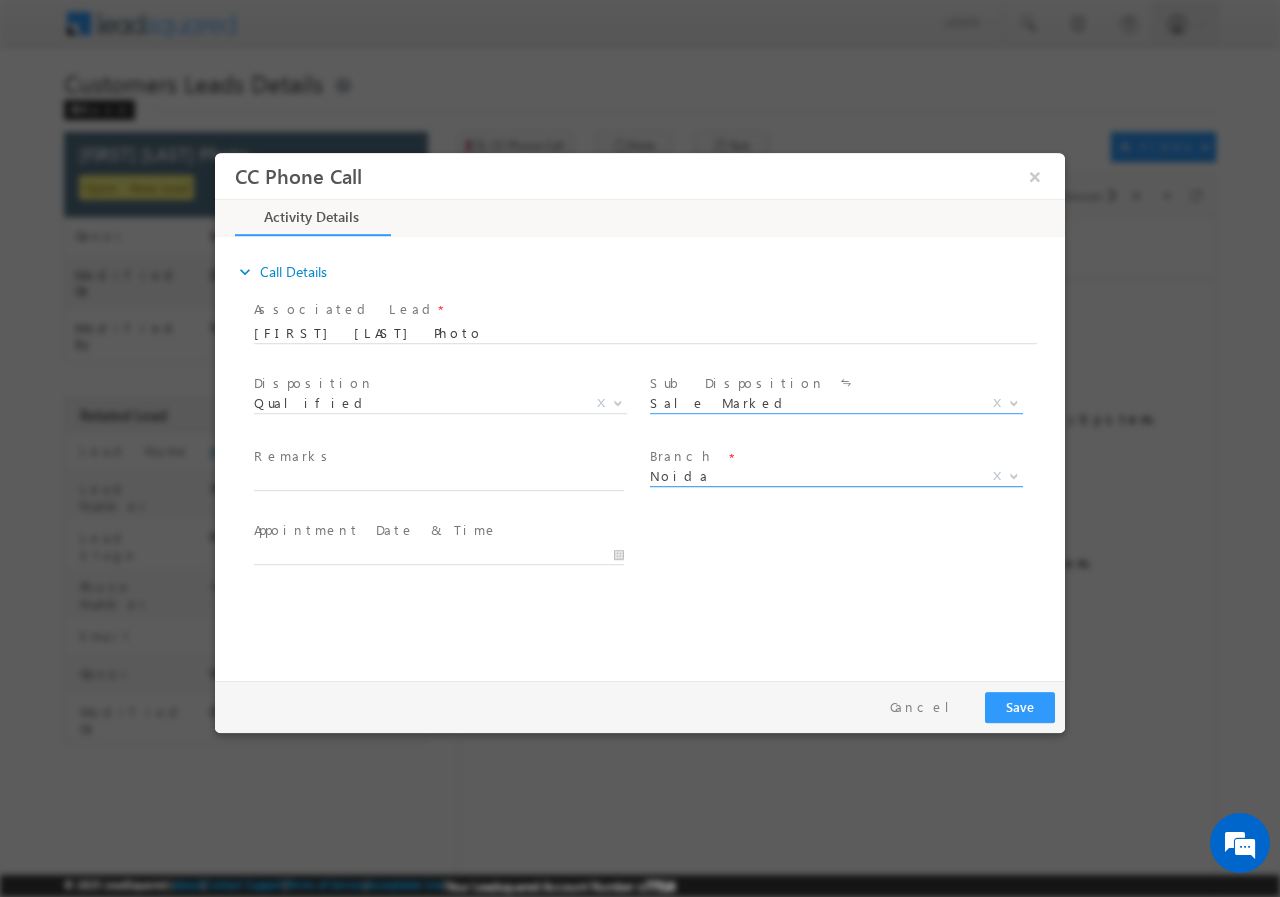 click on "Noida" at bounding box center (812, 475) 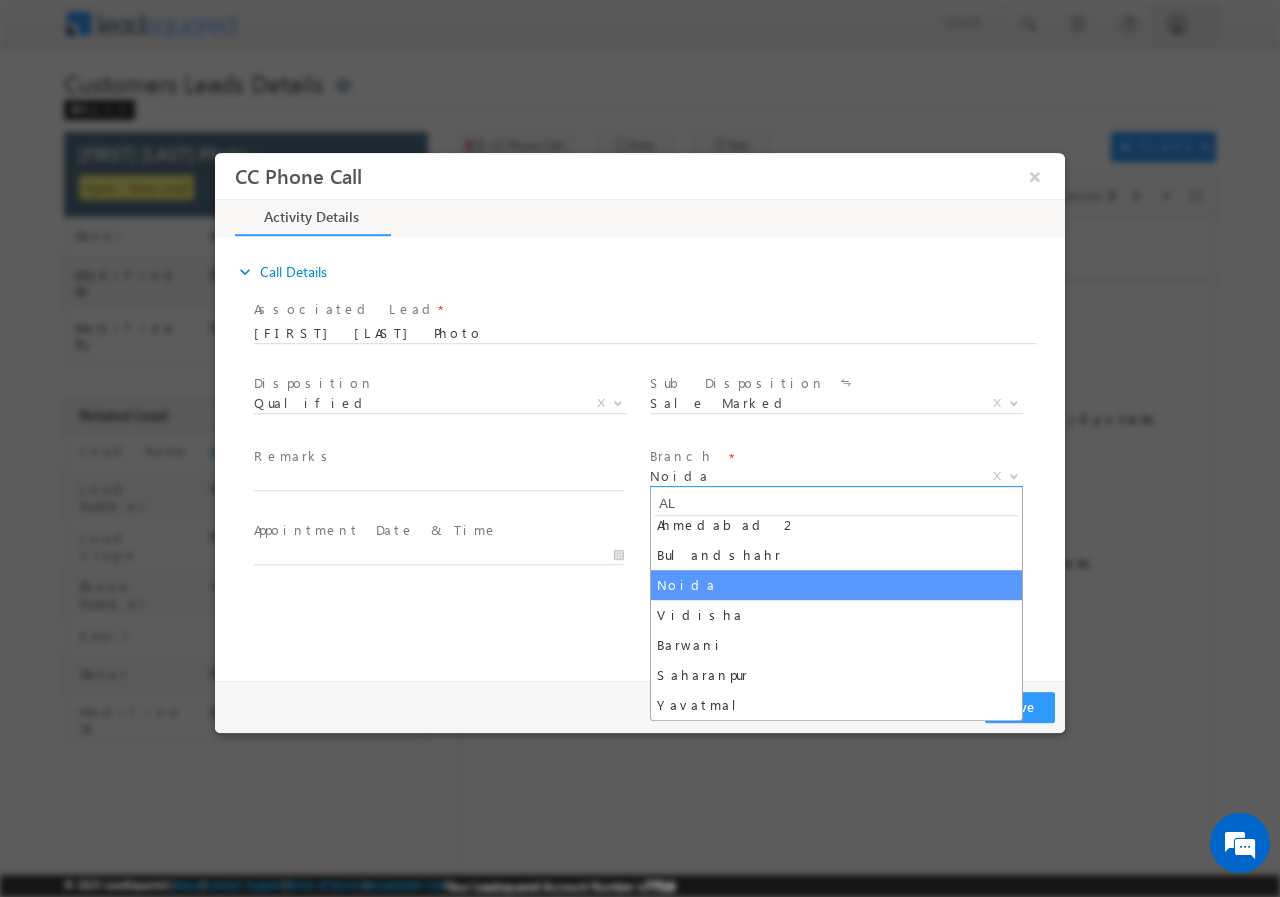scroll, scrollTop: 0, scrollLeft: 0, axis: both 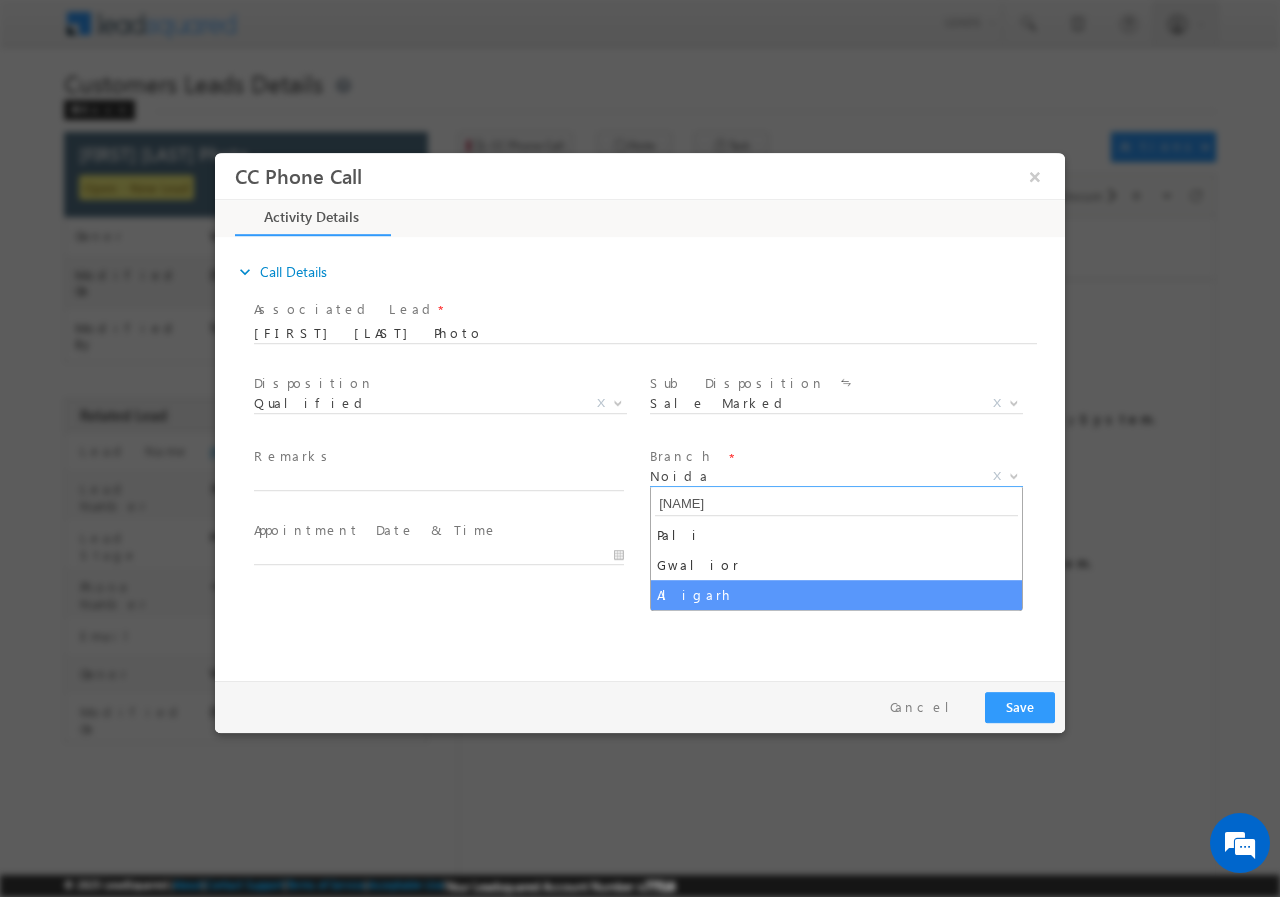 type on "ALI" 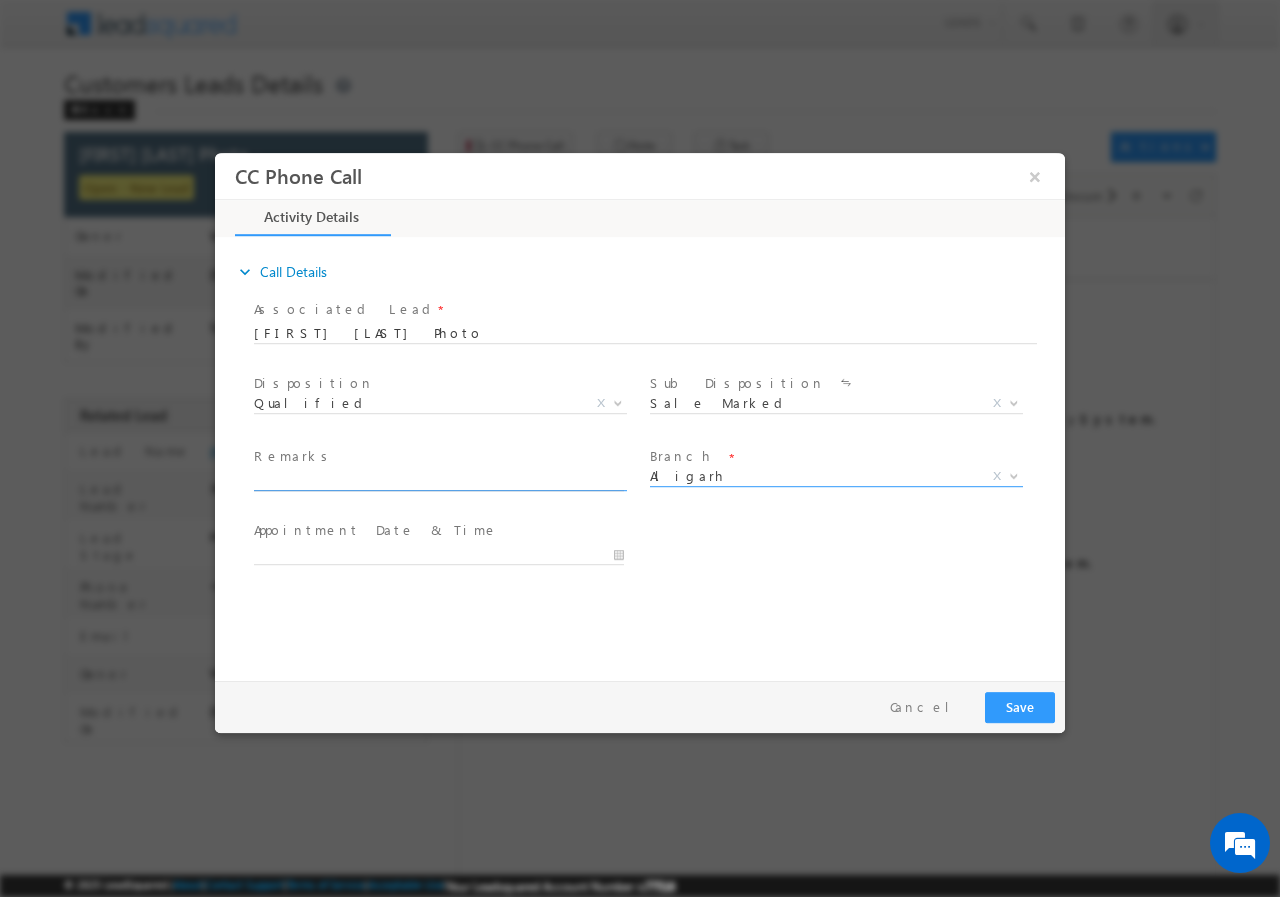 click at bounding box center (439, 480) 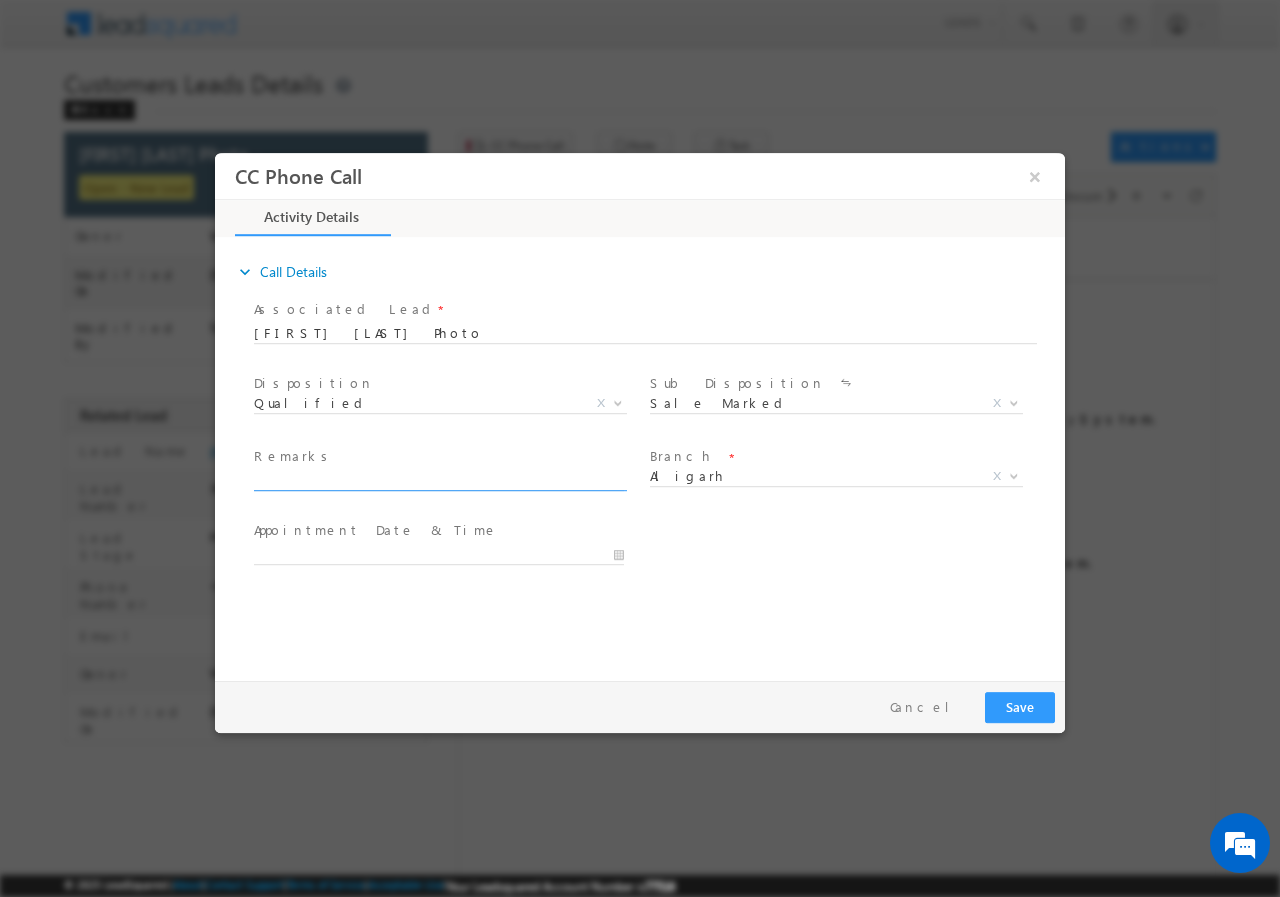 paste on "563400// Afroj Khan // LAP// LOAN REQ-5L// PV-10L// SALARIED-50K(IN ACC)// OBLIGATION- 3348// AGE- 26// CIBIL-722//  202141 ALIGARH// Cx IS READY TO MEET RM ASAP" 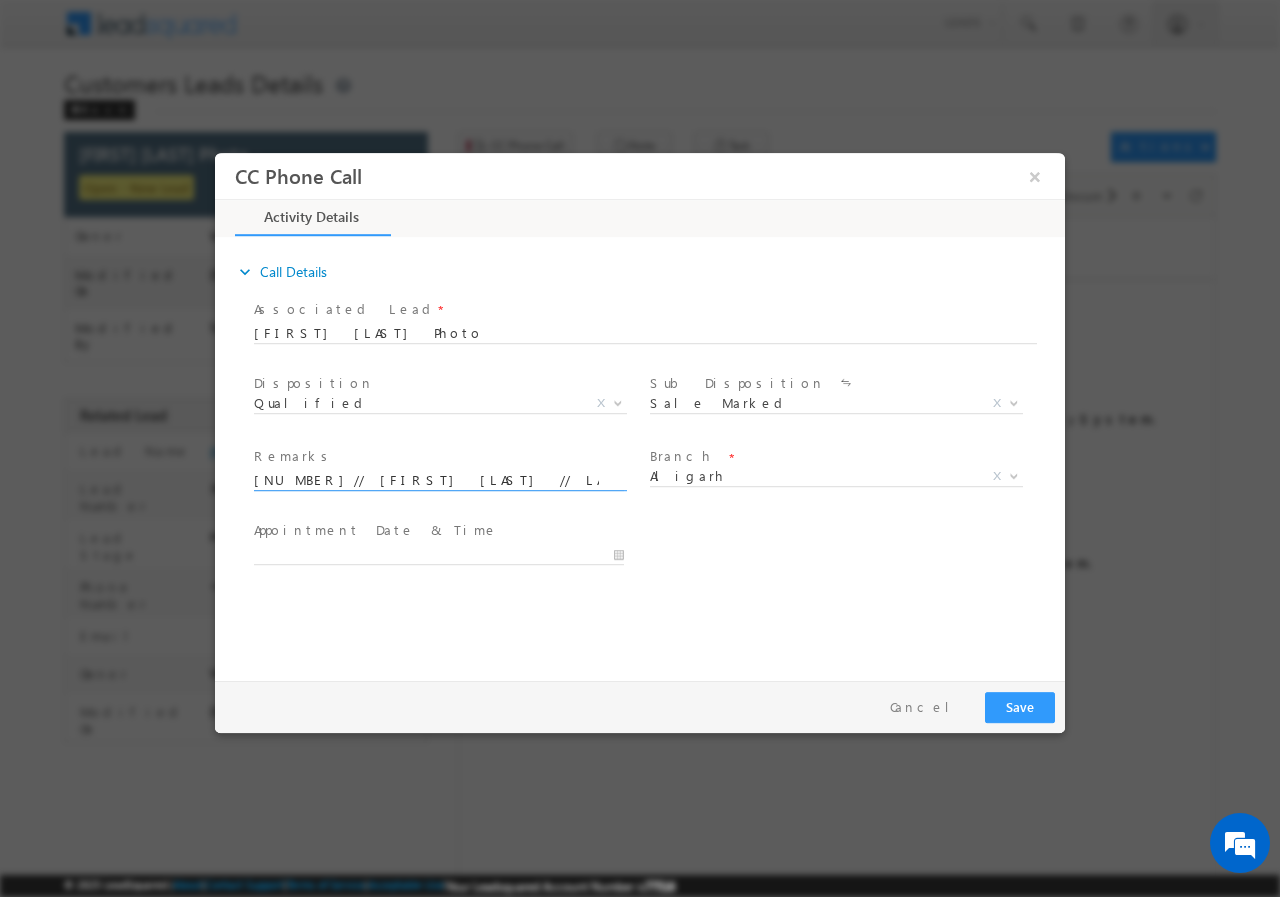 scroll, scrollTop: 0, scrollLeft: 667, axis: horizontal 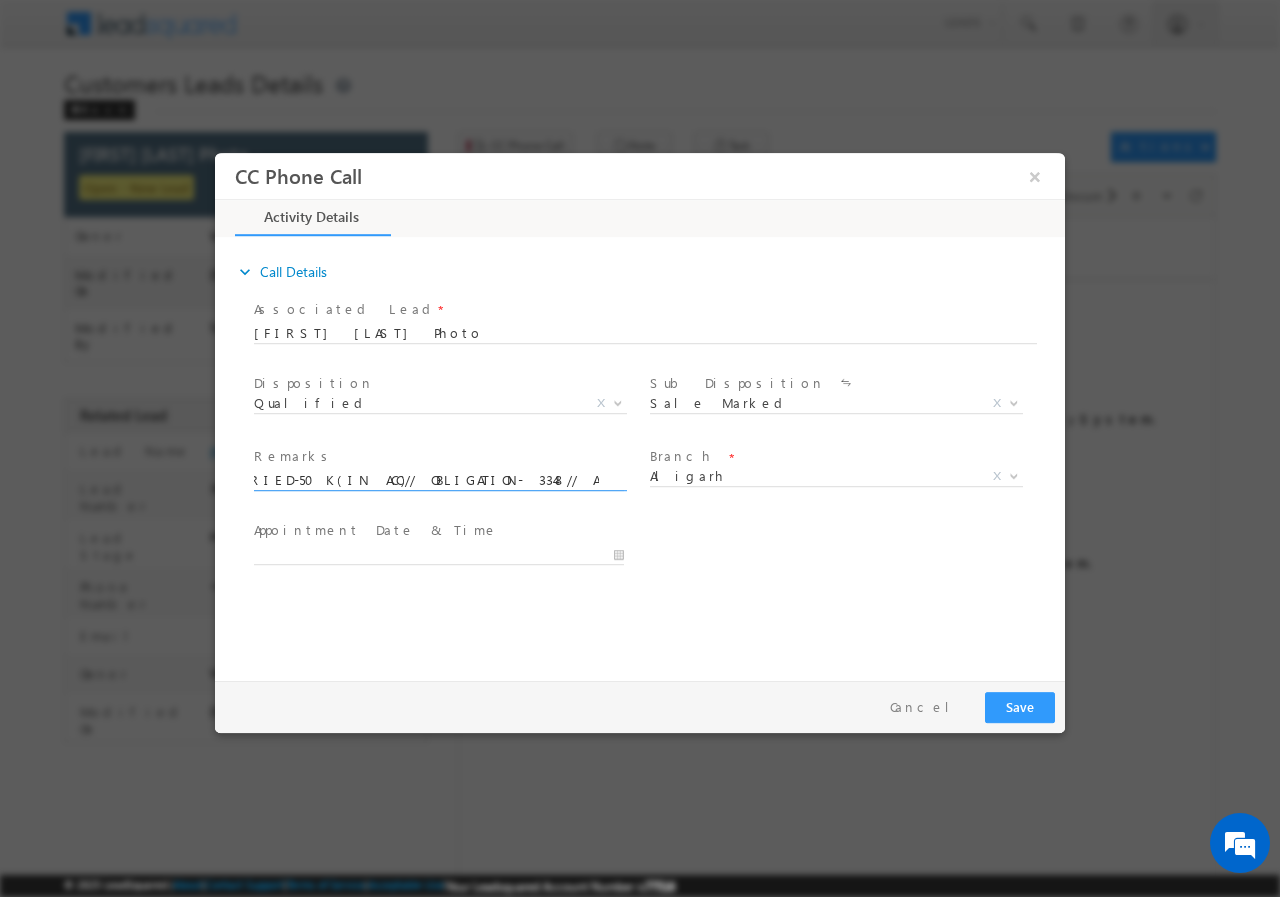 type on "563400// Afroj Khan // LAP// LOAN REQ-5L// PV-10L// SALARIED-50K(IN ACC)// OBLIGATION- 3348// AGE- 26// CIBIL-722//  202141 ALIGARH// Cx IS READY TO MEET RM ASAP" 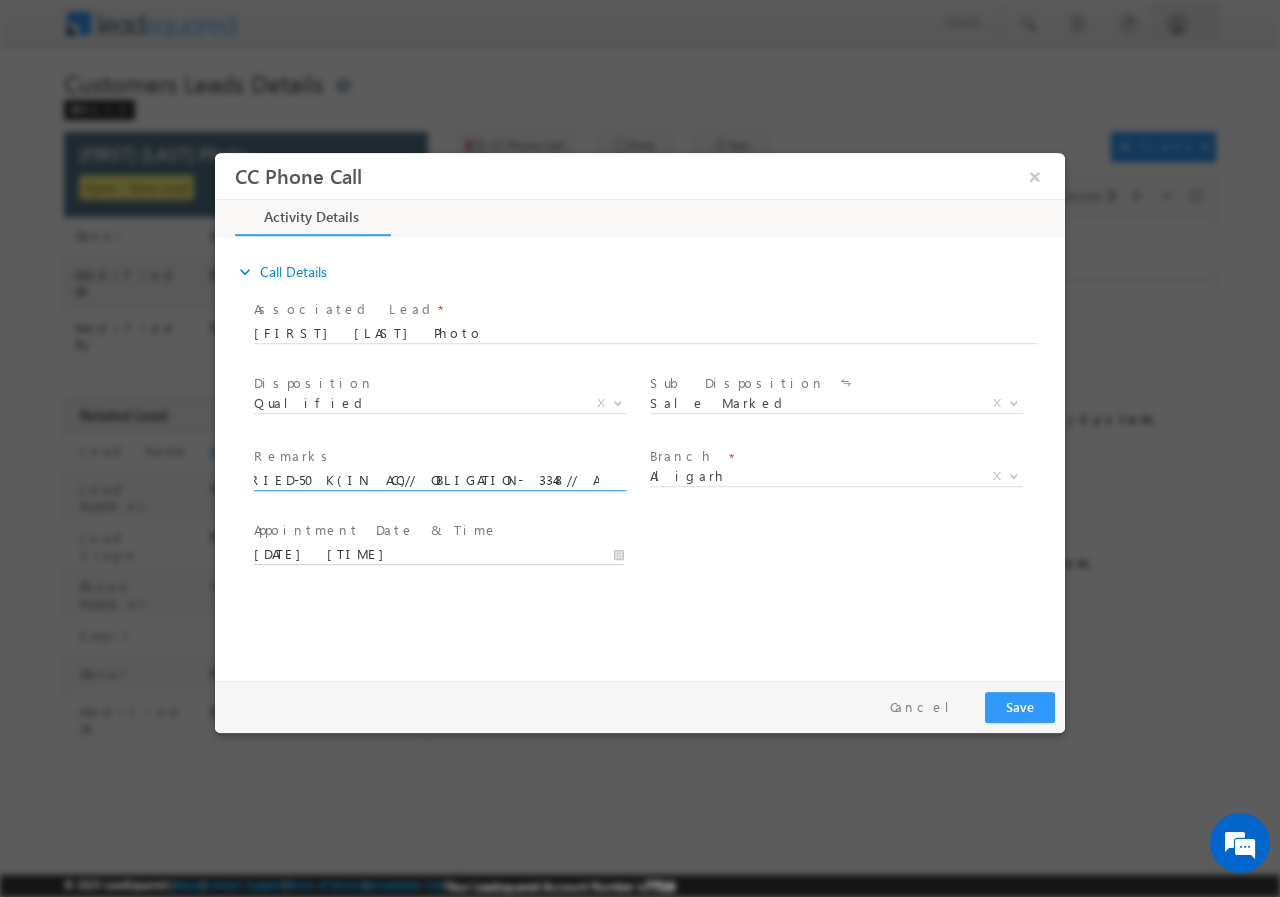 click on "07/11/2025 11:41 AM" at bounding box center (439, 554) 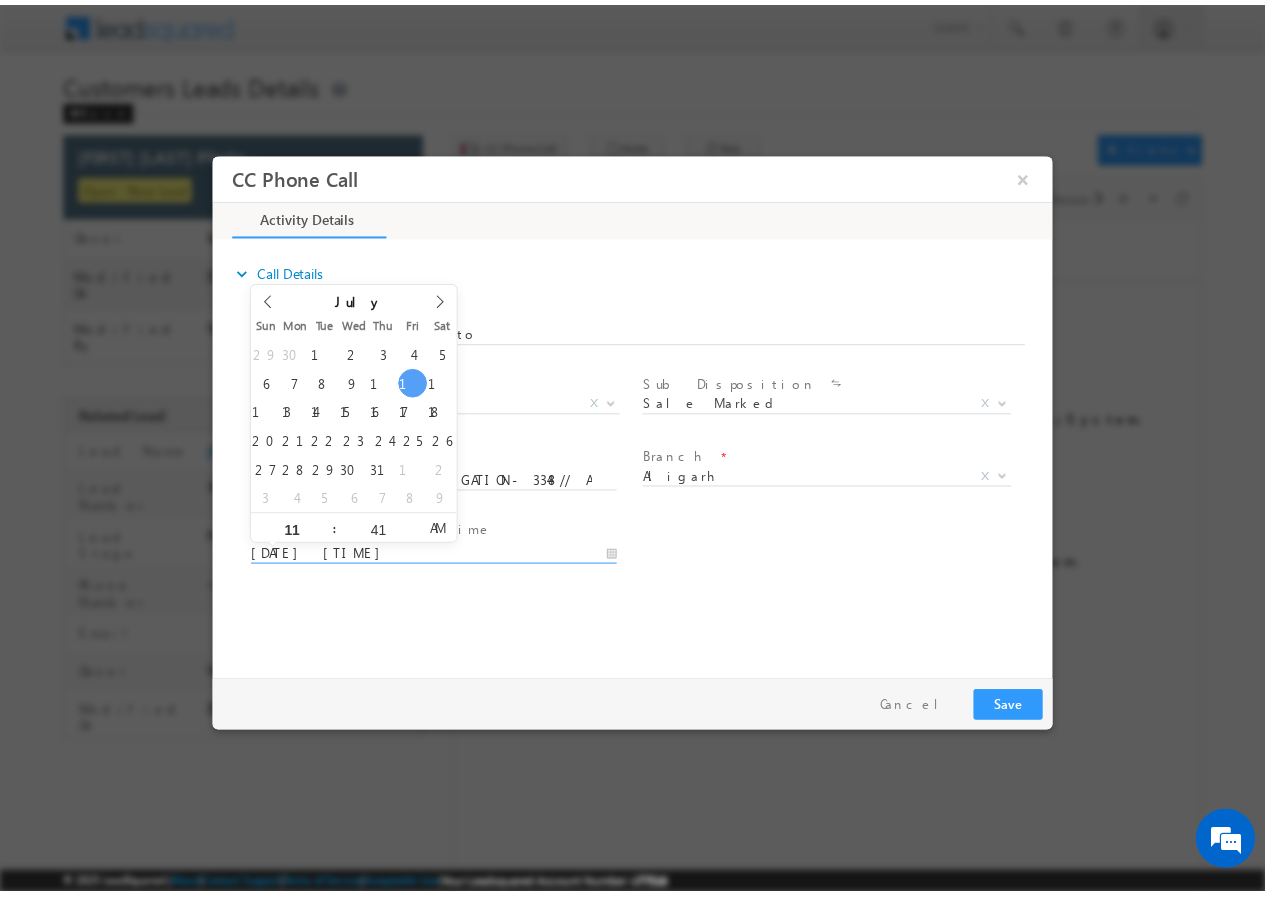 scroll, scrollTop: 0, scrollLeft: 0, axis: both 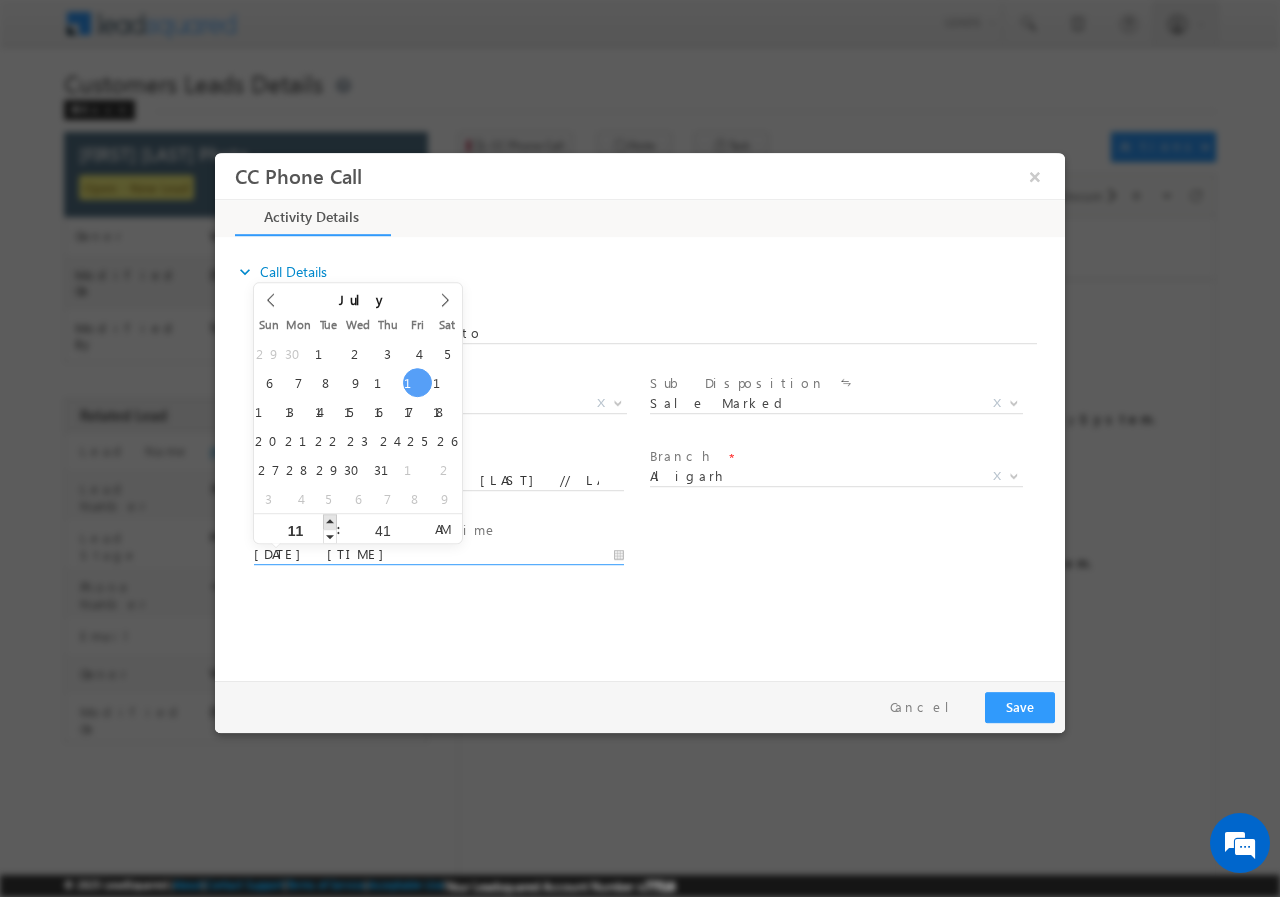 type on "07/11/2025 12:41 PM" 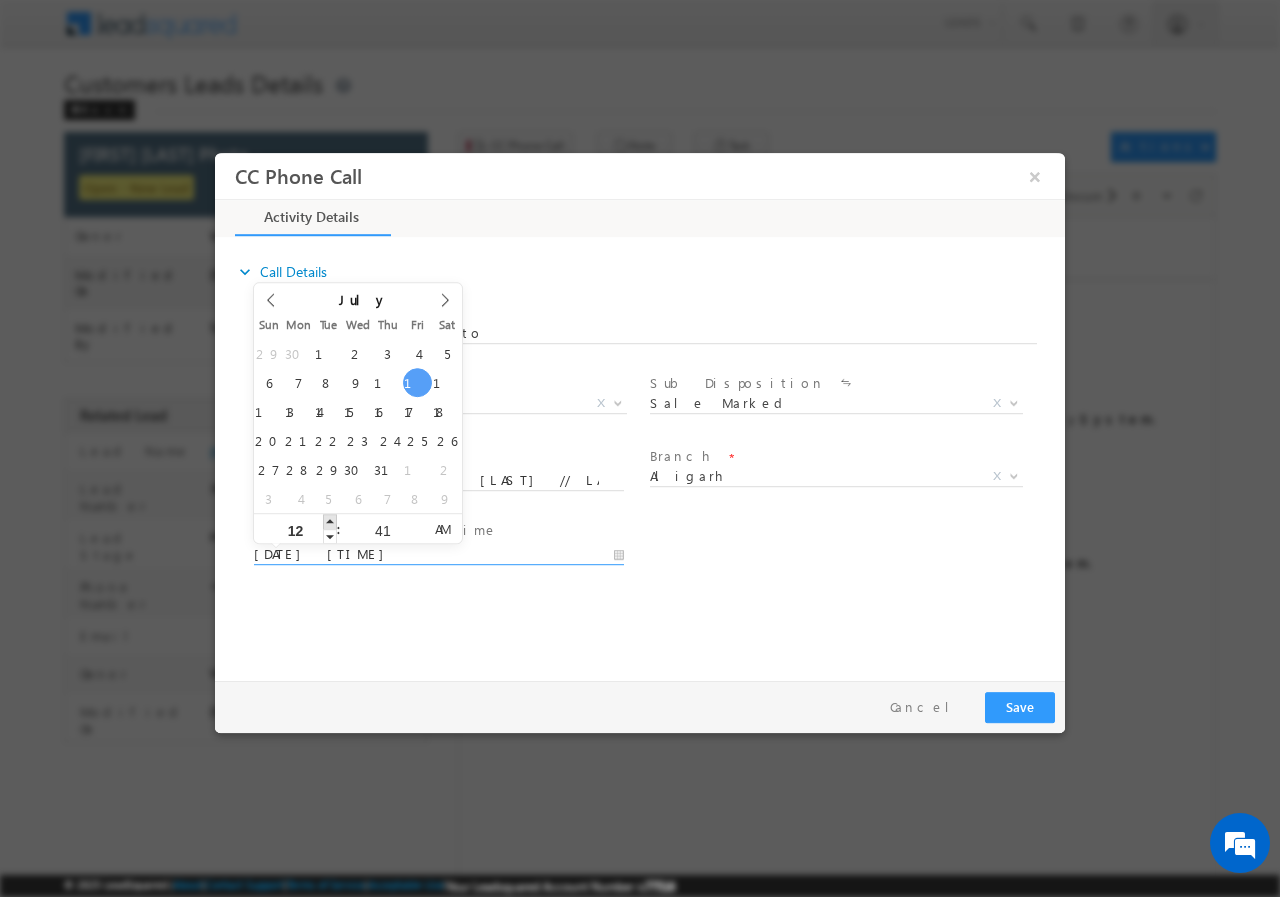 click at bounding box center (330, 520) 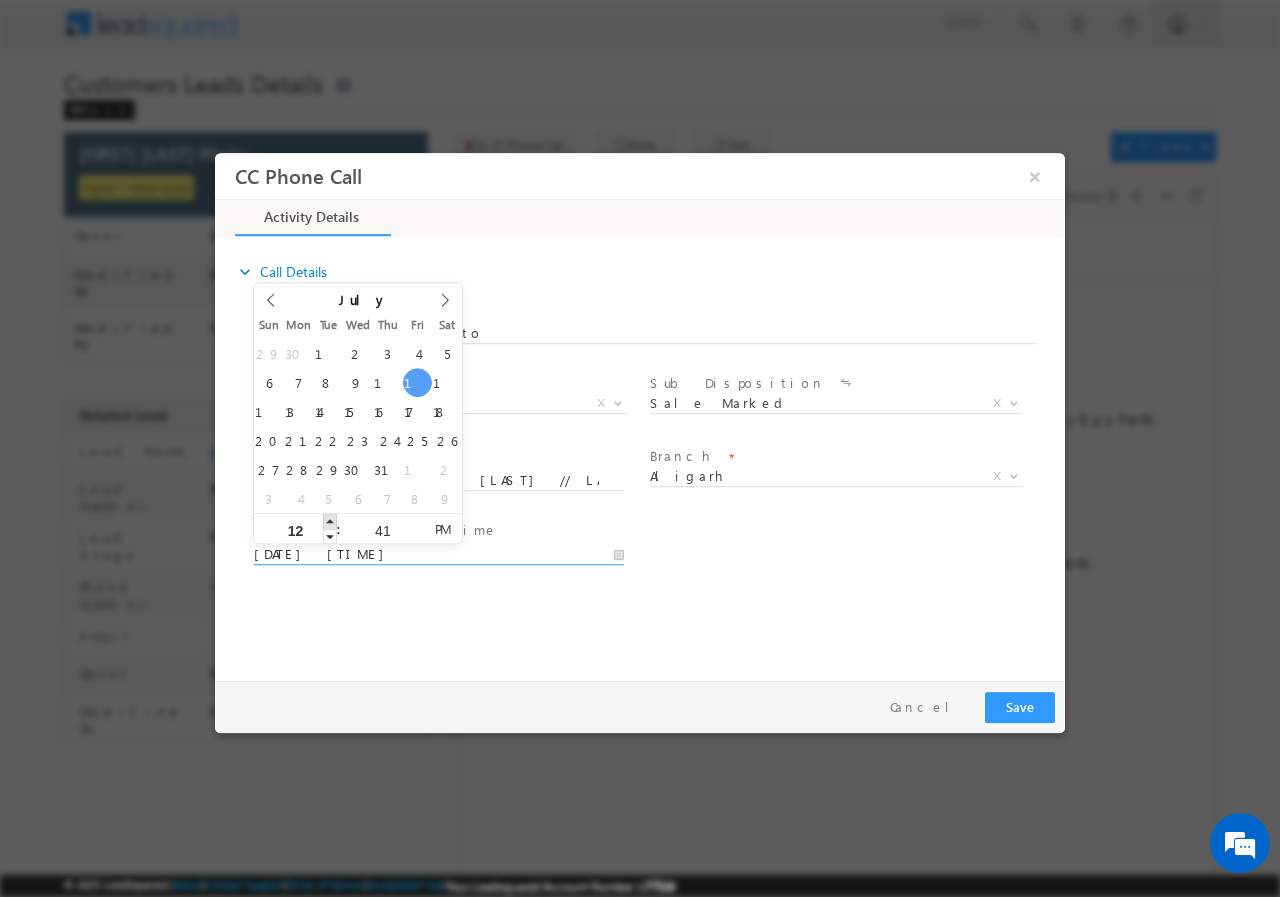type on "07/11/2025 1:41 PM" 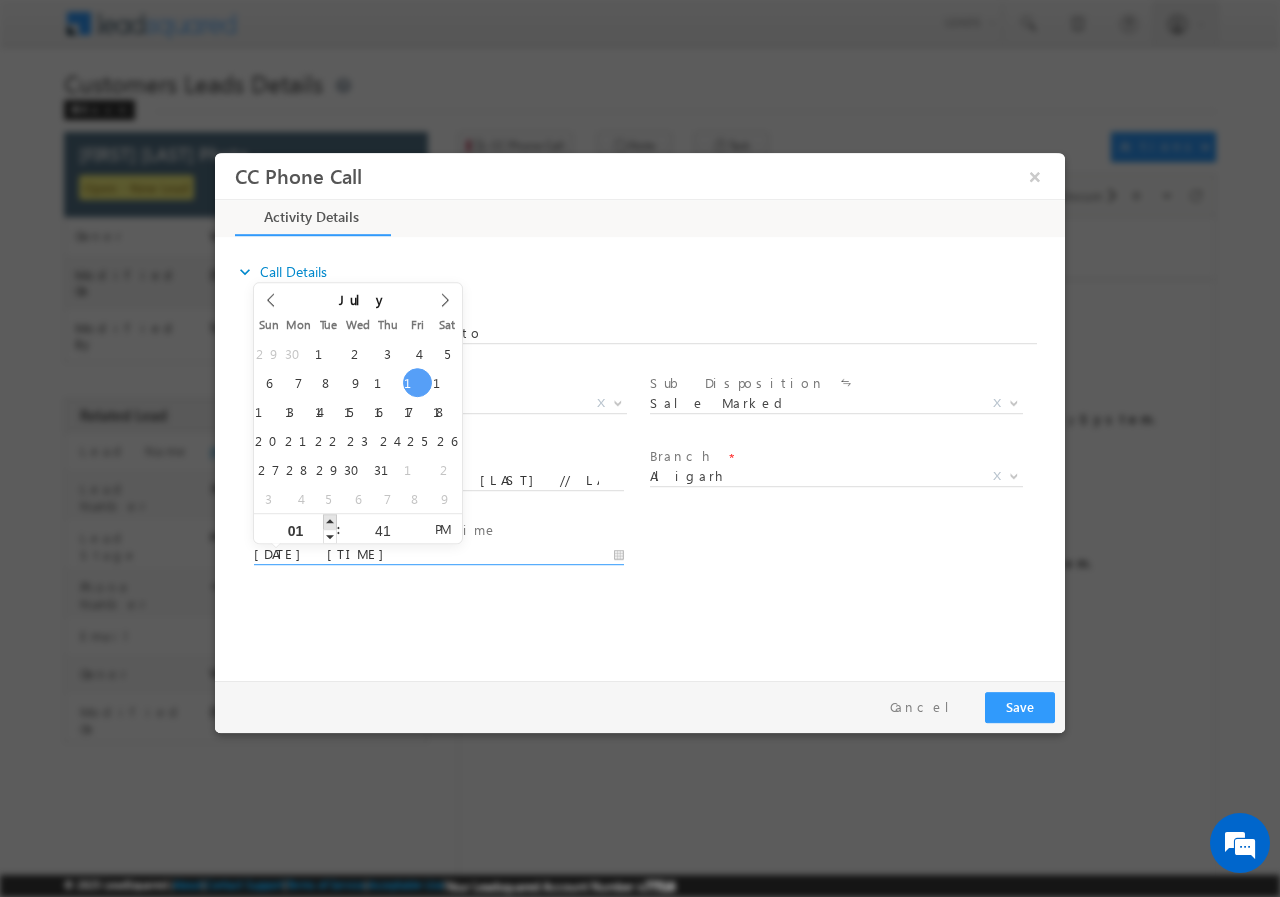 click at bounding box center (330, 520) 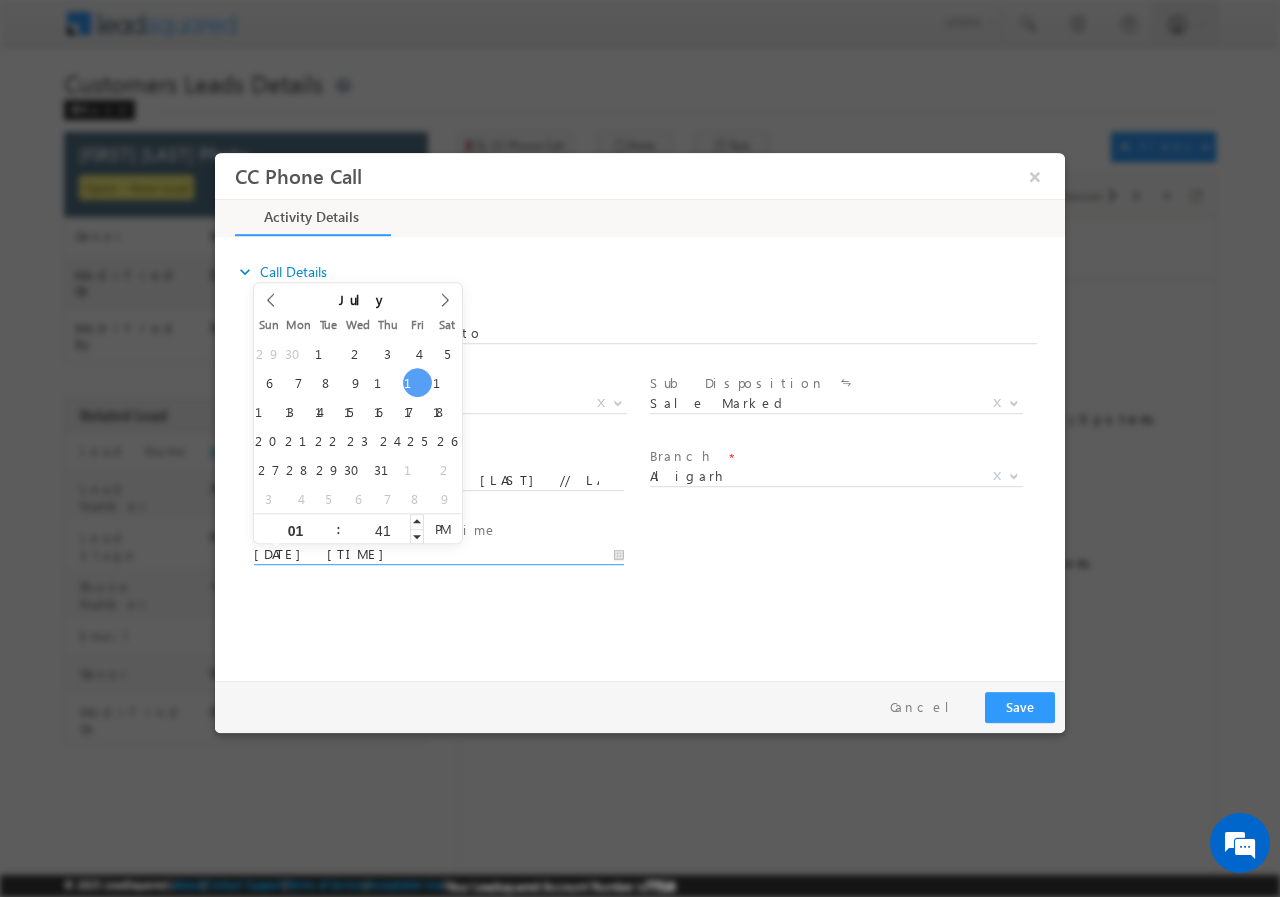 click on "41" at bounding box center [382, 529] 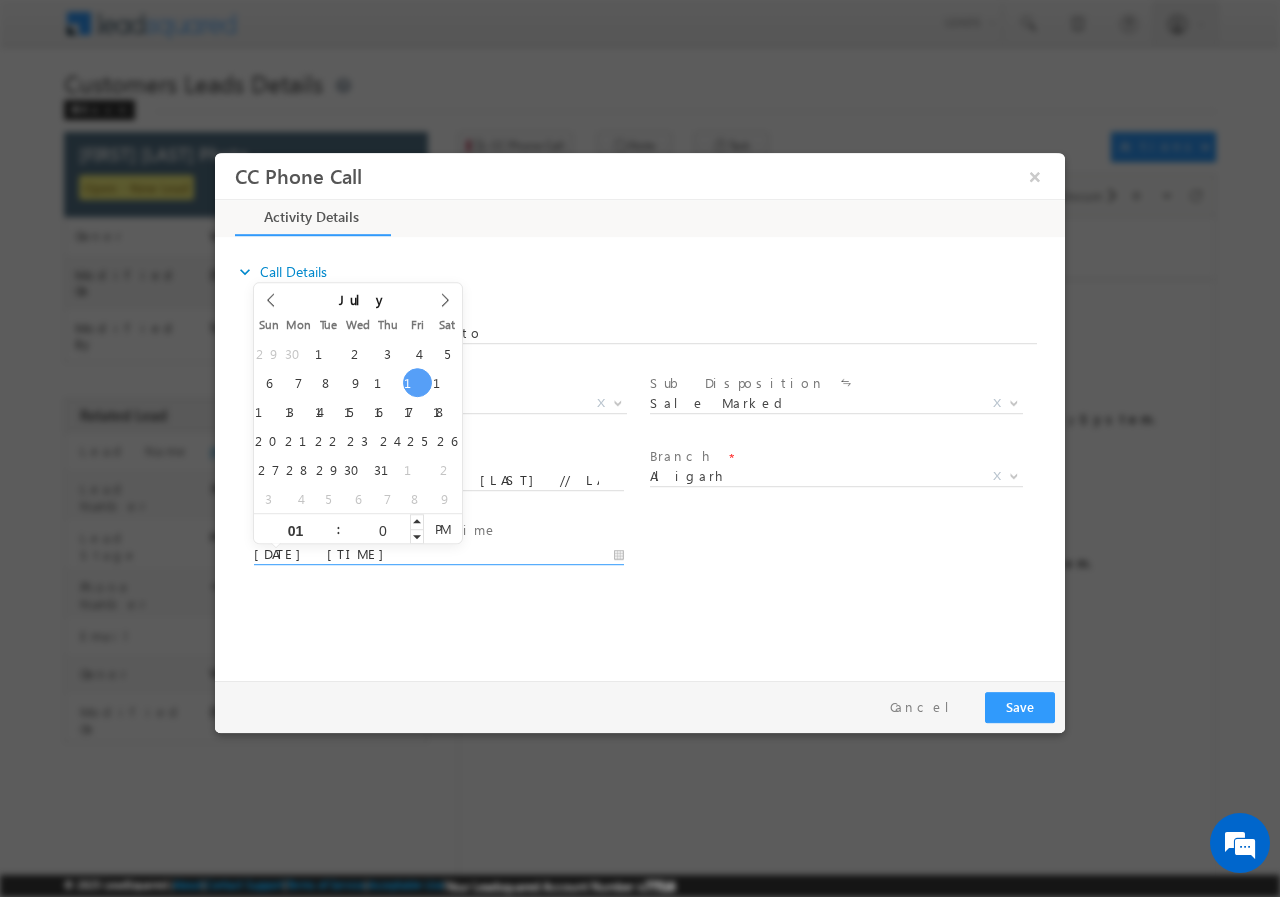type on "00" 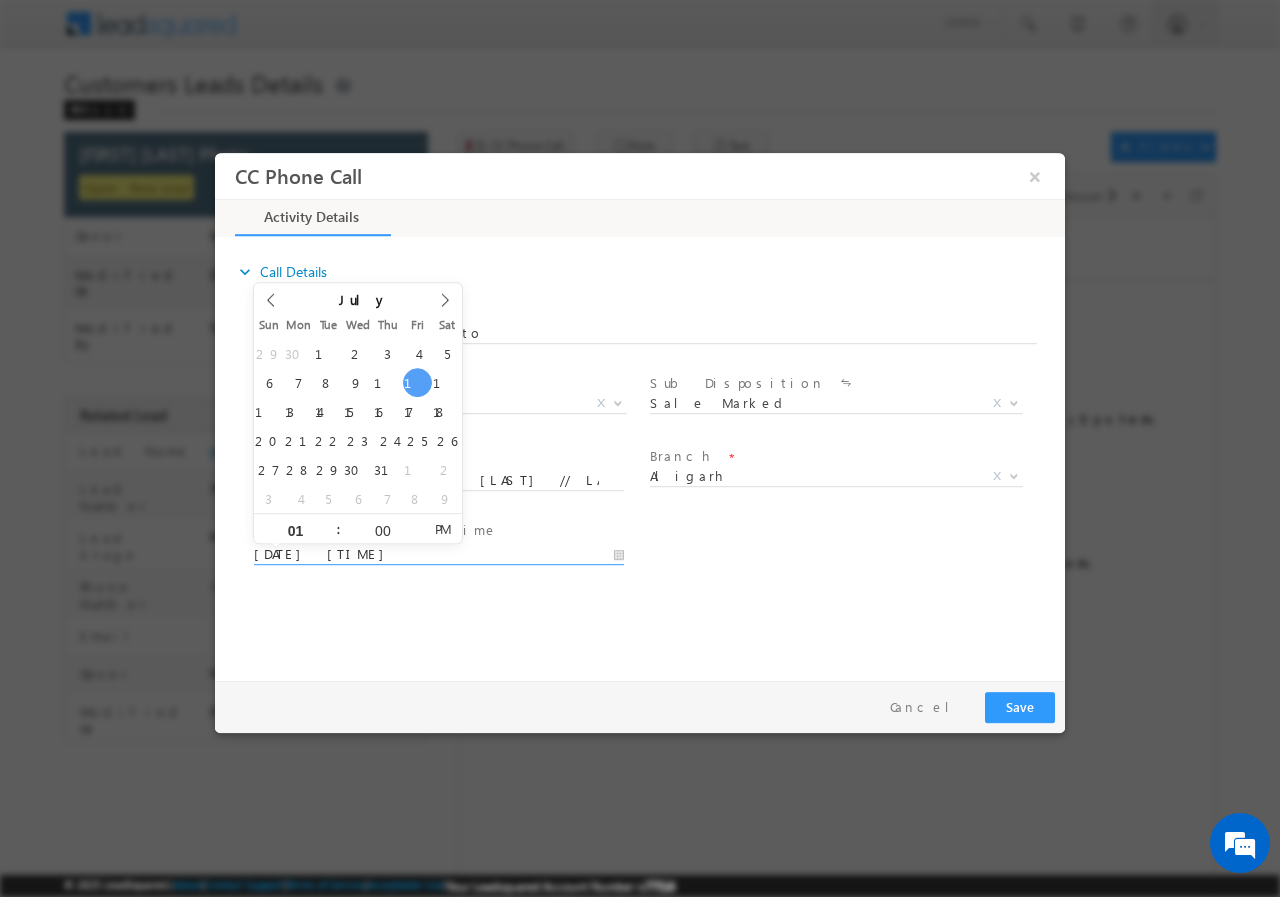 type on "07/11/2025 1:00 PM" 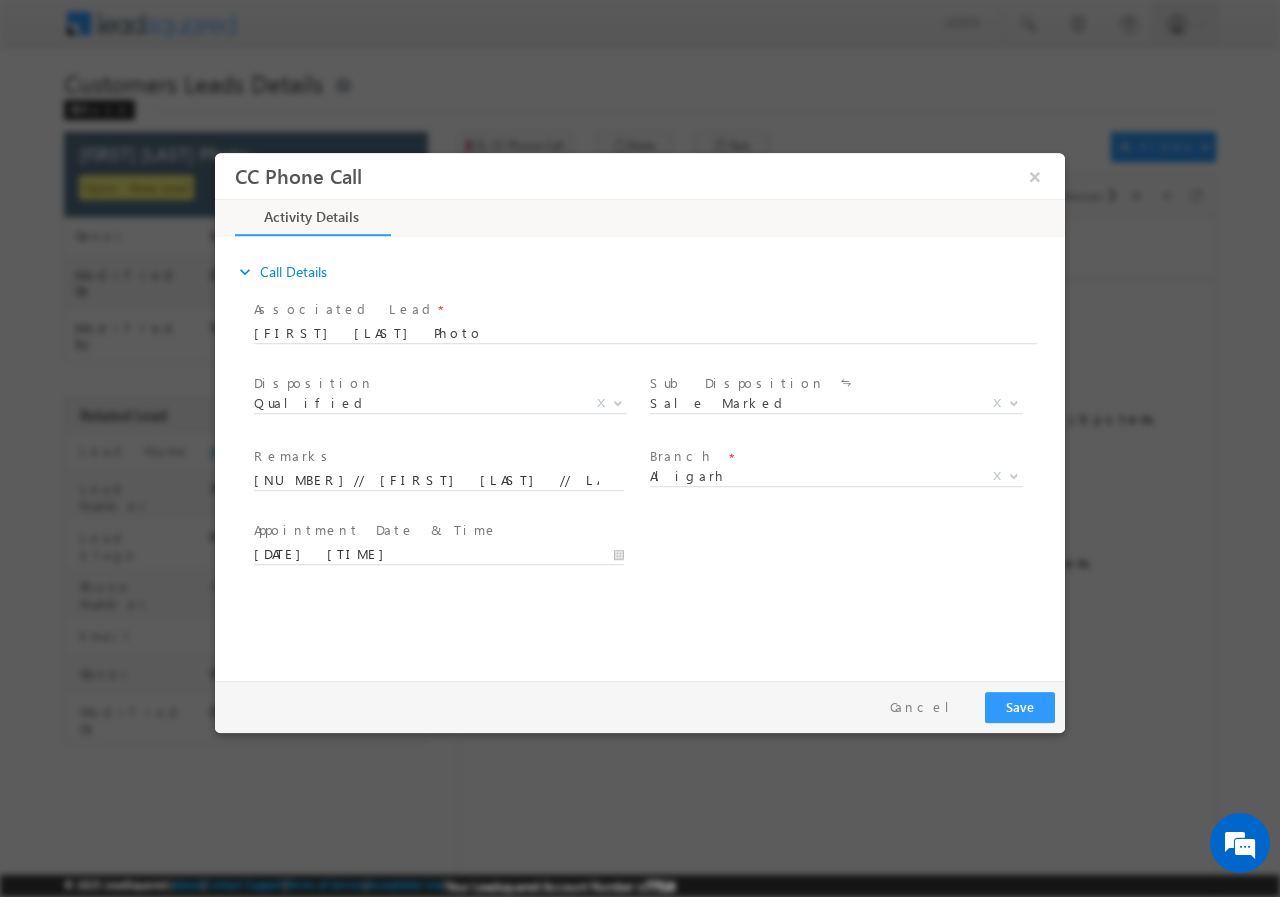 click on "User Branch
*
Appointment Date & Time
*
07/11/2025 1:00 PM" at bounding box center (657, 552) 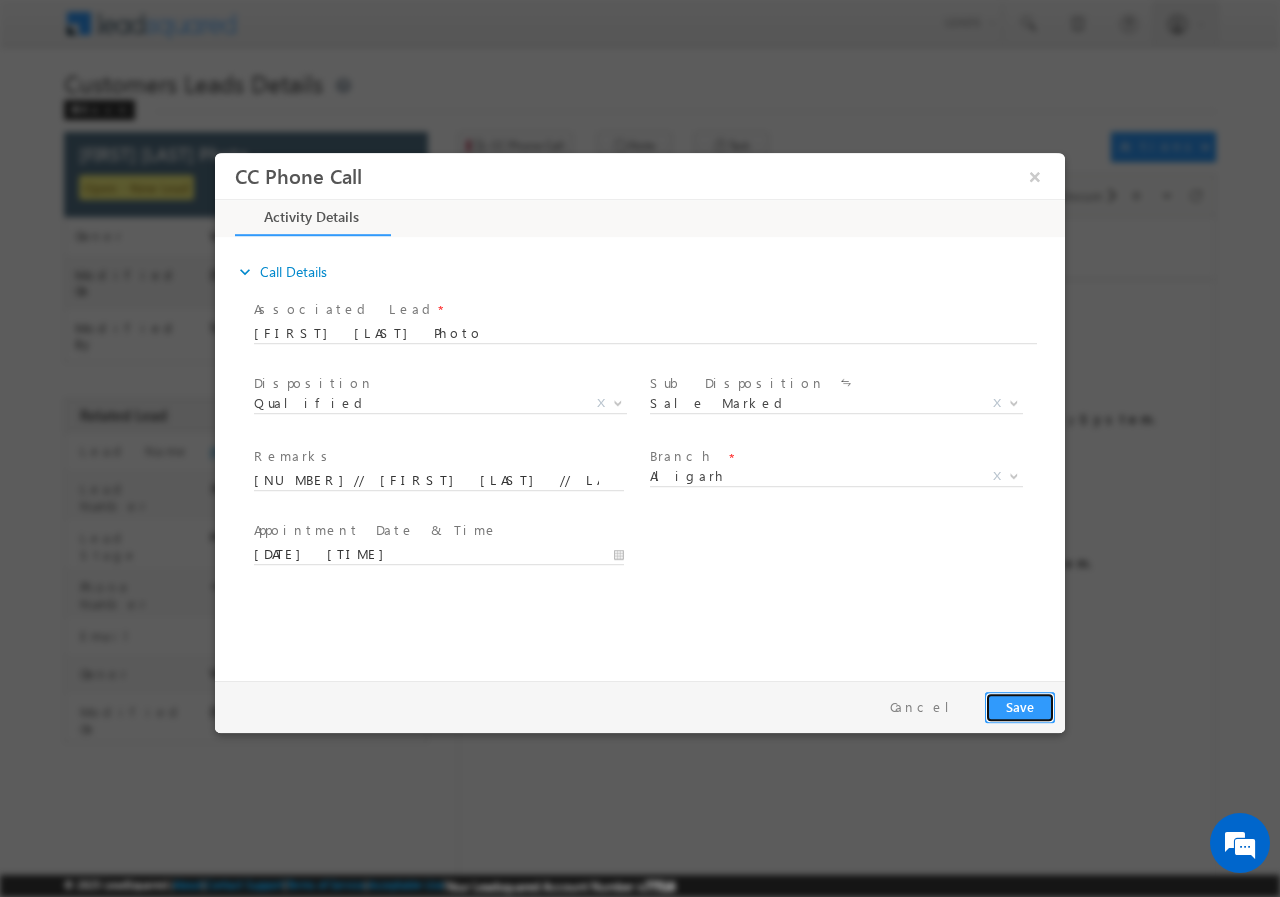 click on "Save" at bounding box center (1020, 706) 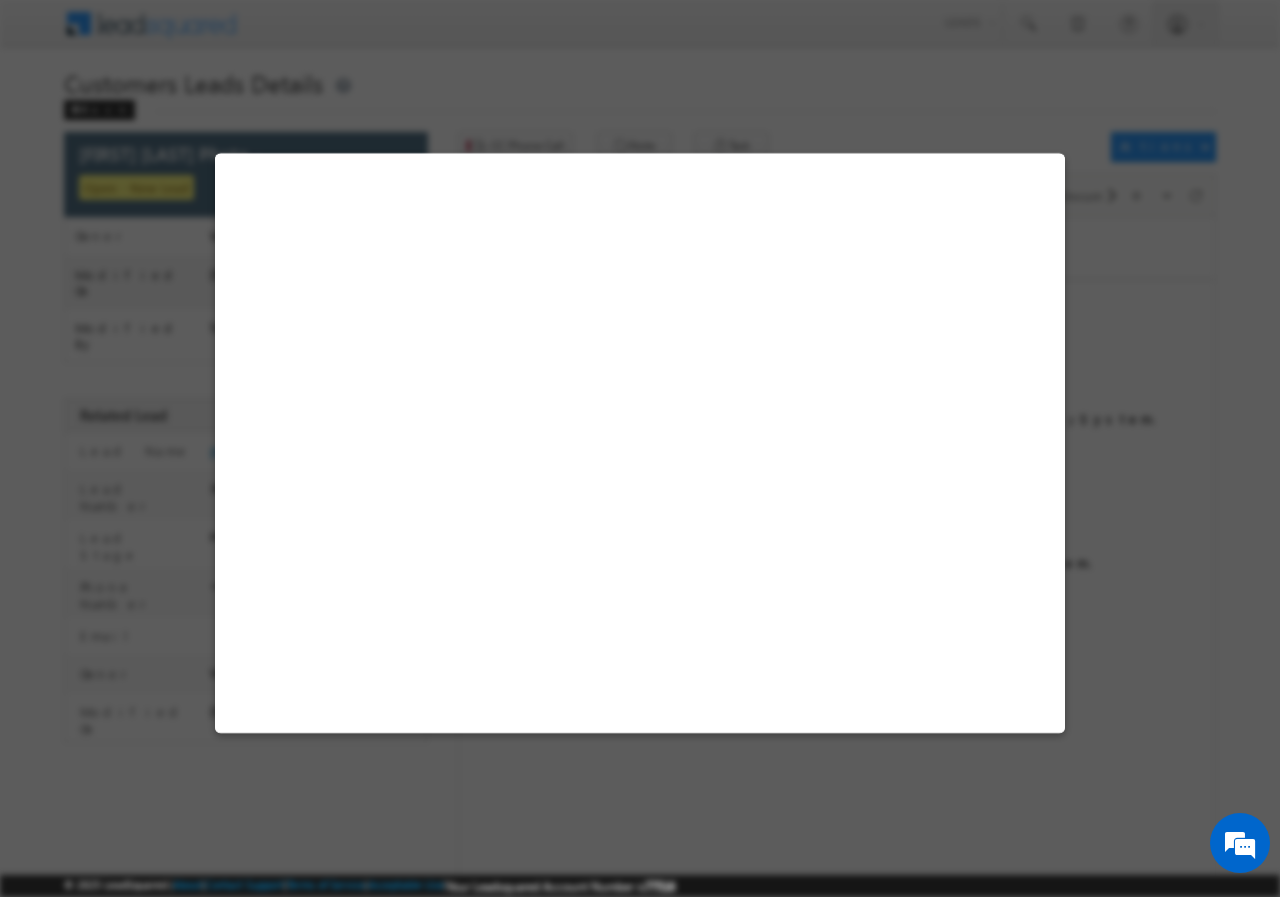 click on "× Preparing your form..." at bounding box center (640, 443) 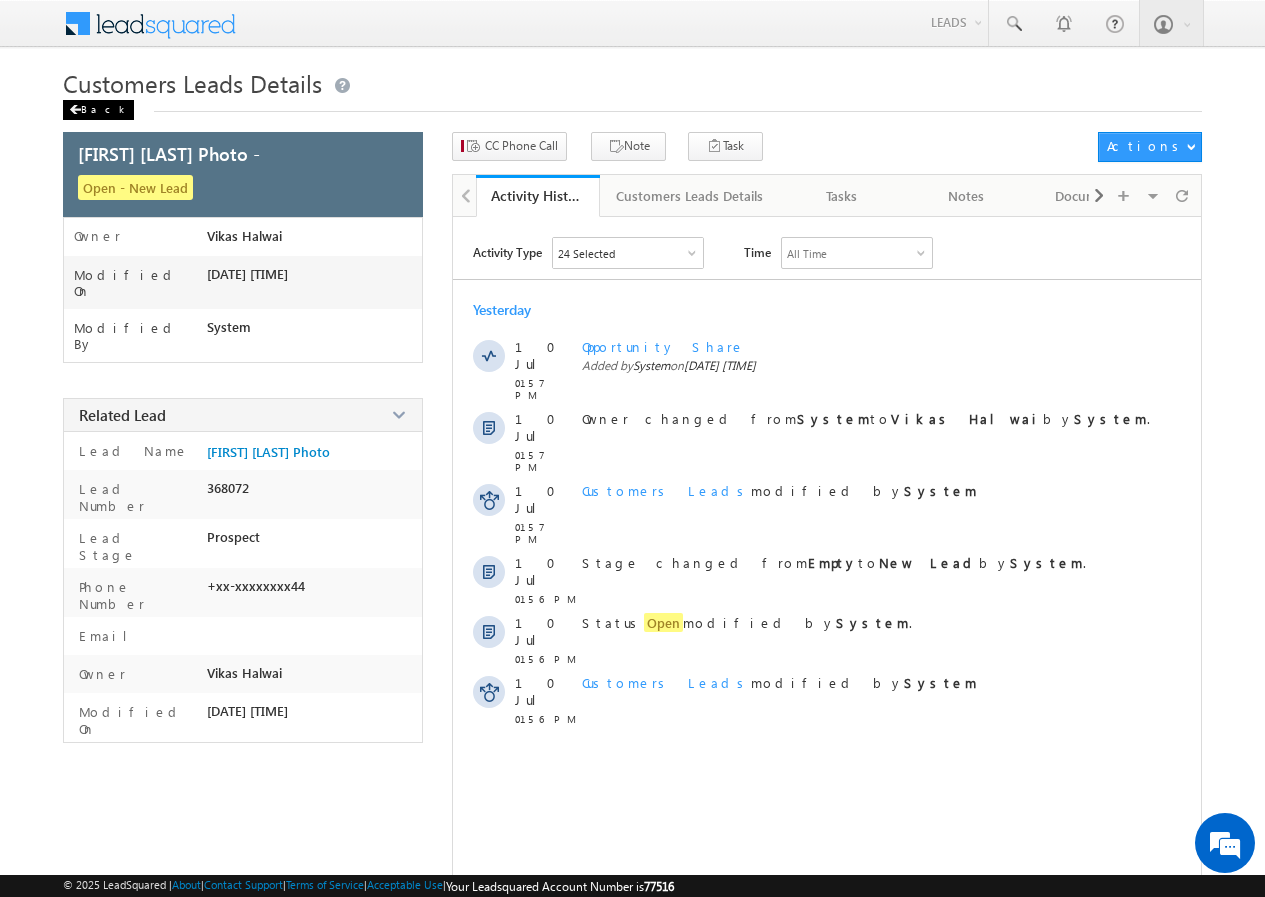 click on "Back" at bounding box center [98, 110] 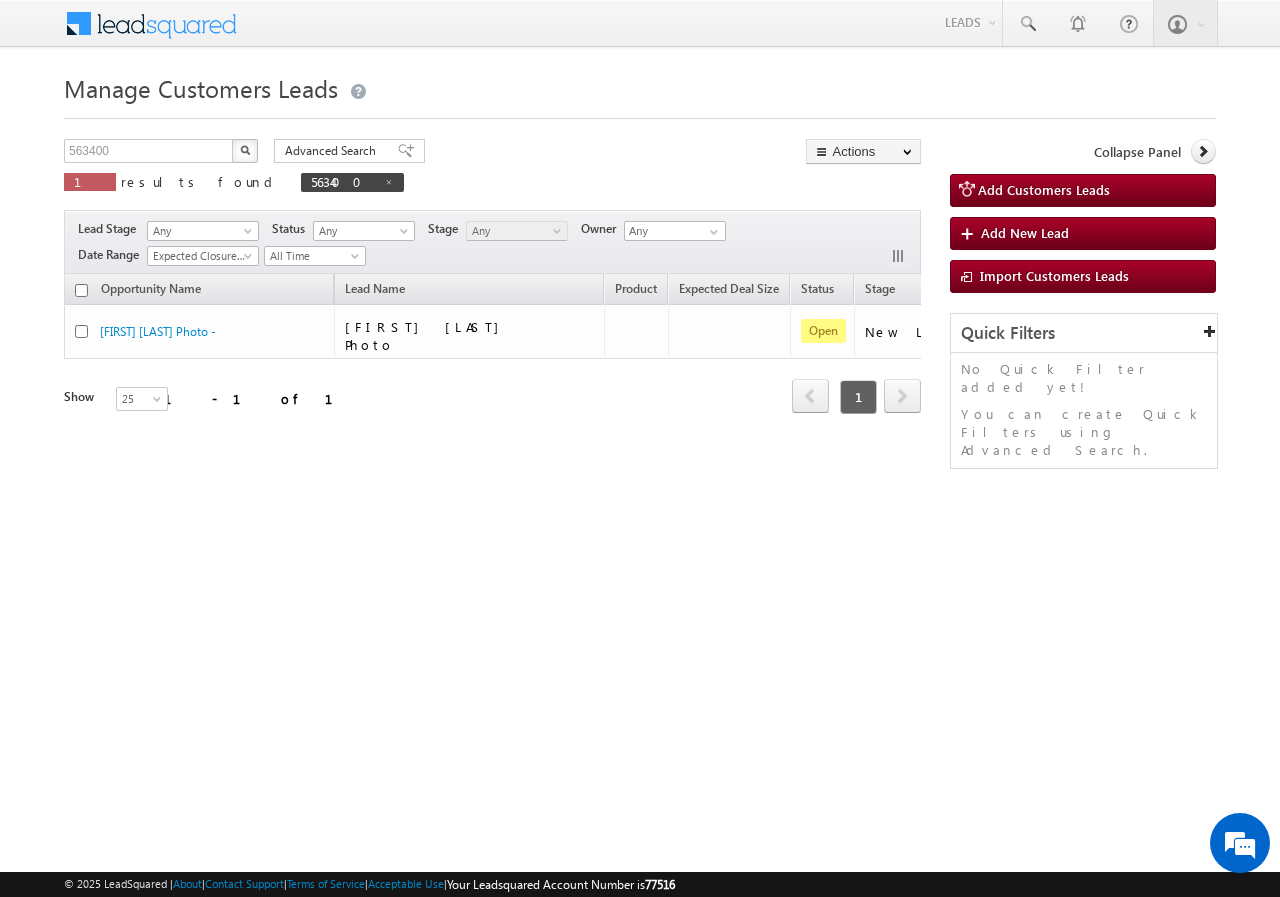 scroll, scrollTop: 0, scrollLeft: 0, axis: both 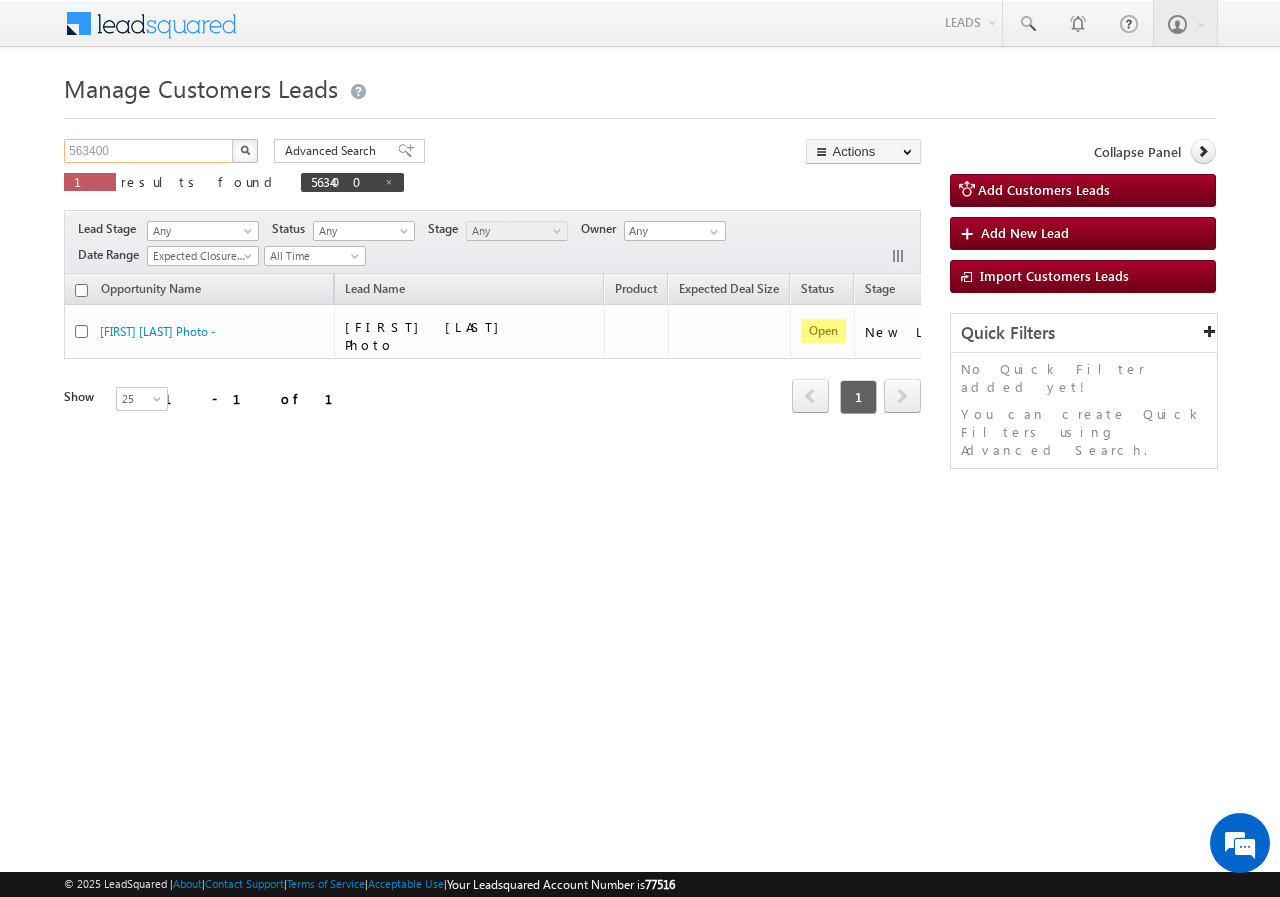 click on "563400" at bounding box center [149, 151] 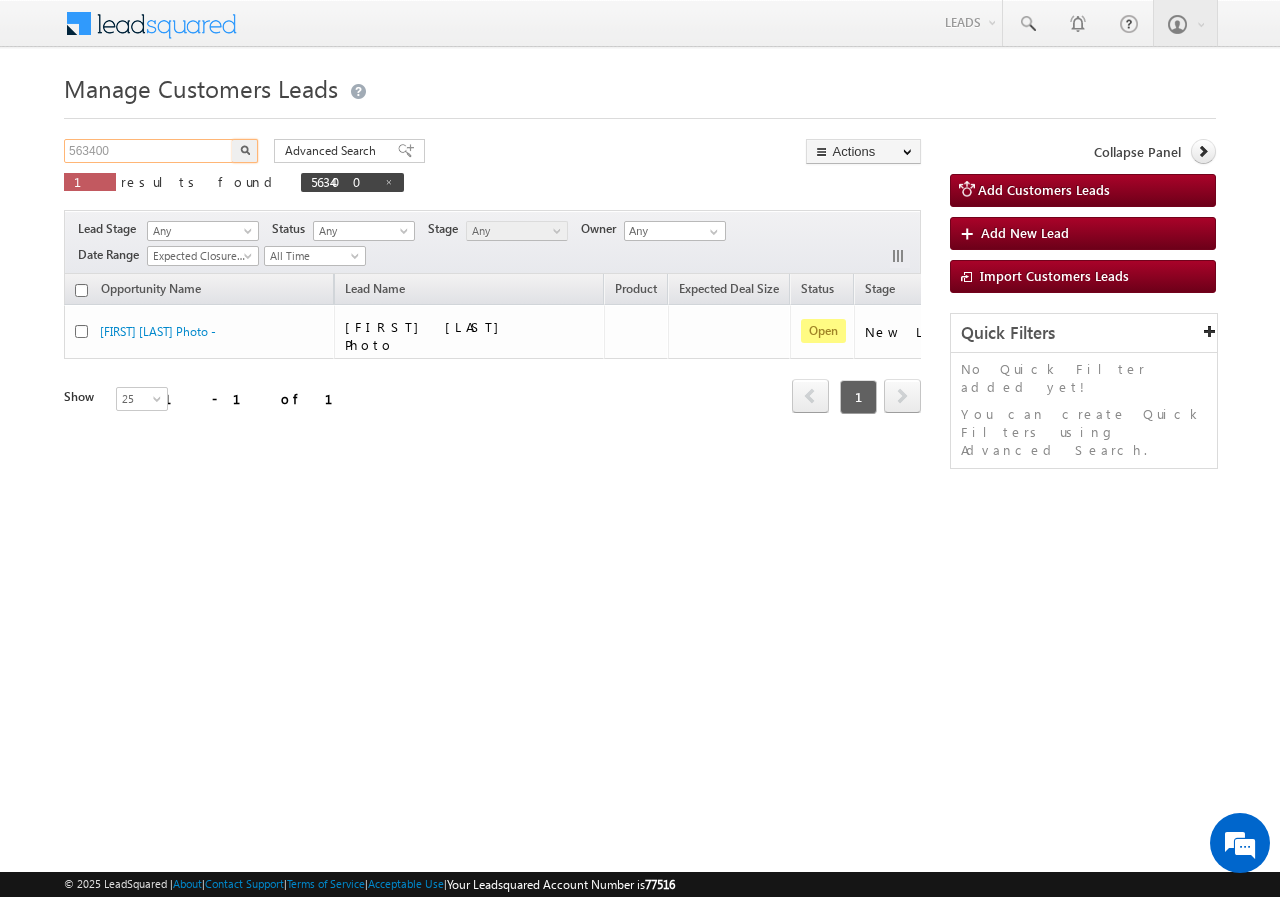 click on "563400" at bounding box center (149, 151) 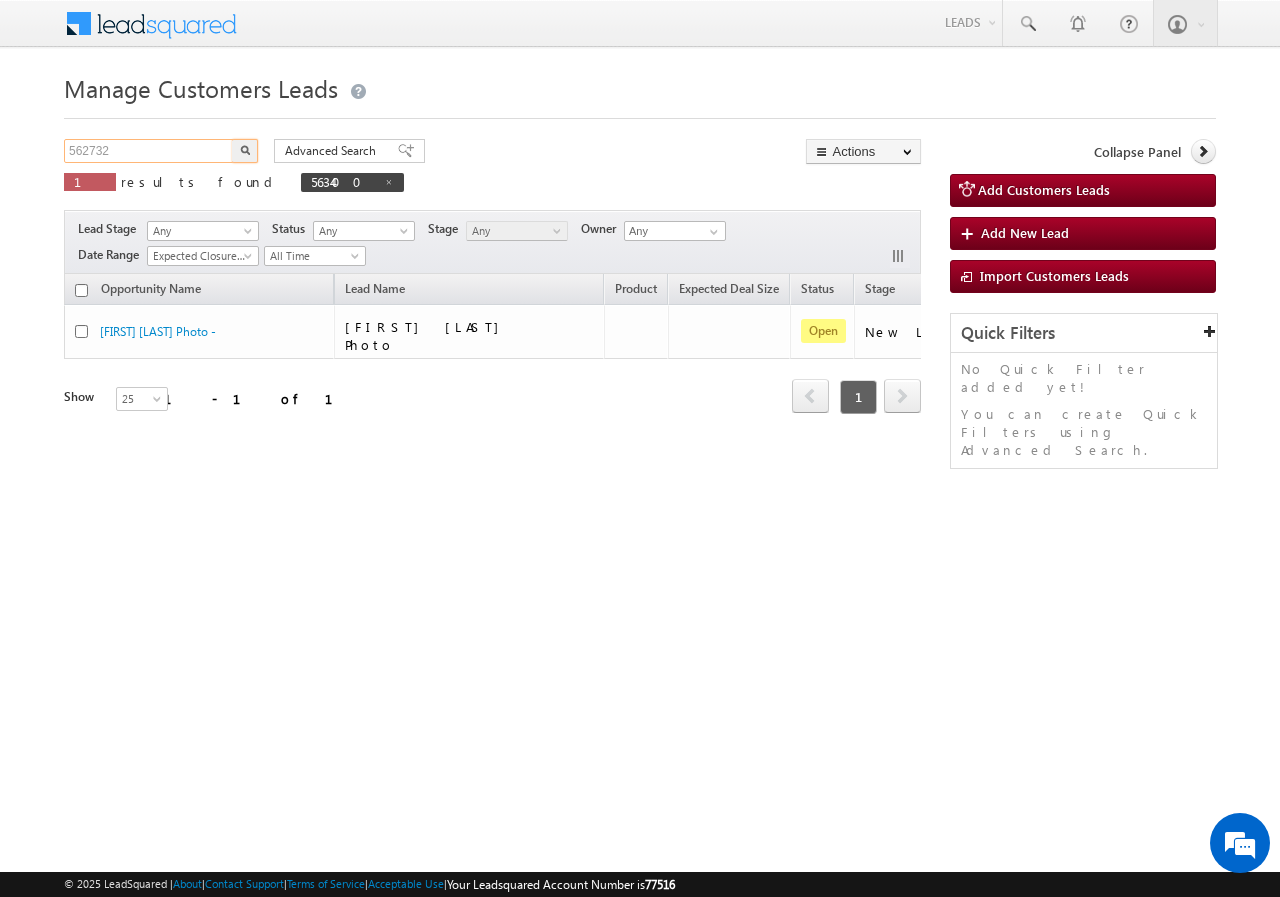 type on "562732" 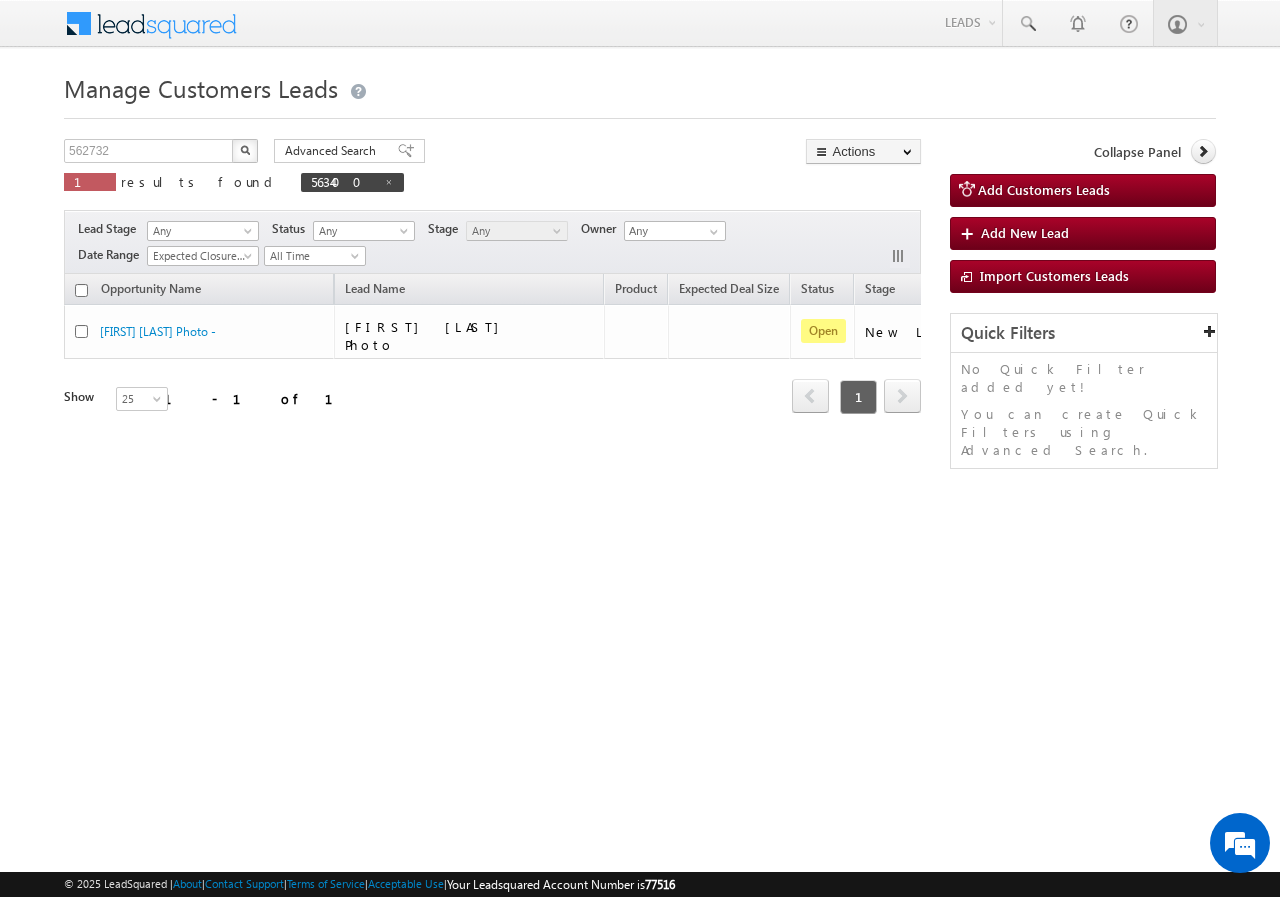 click at bounding box center [245, 151] 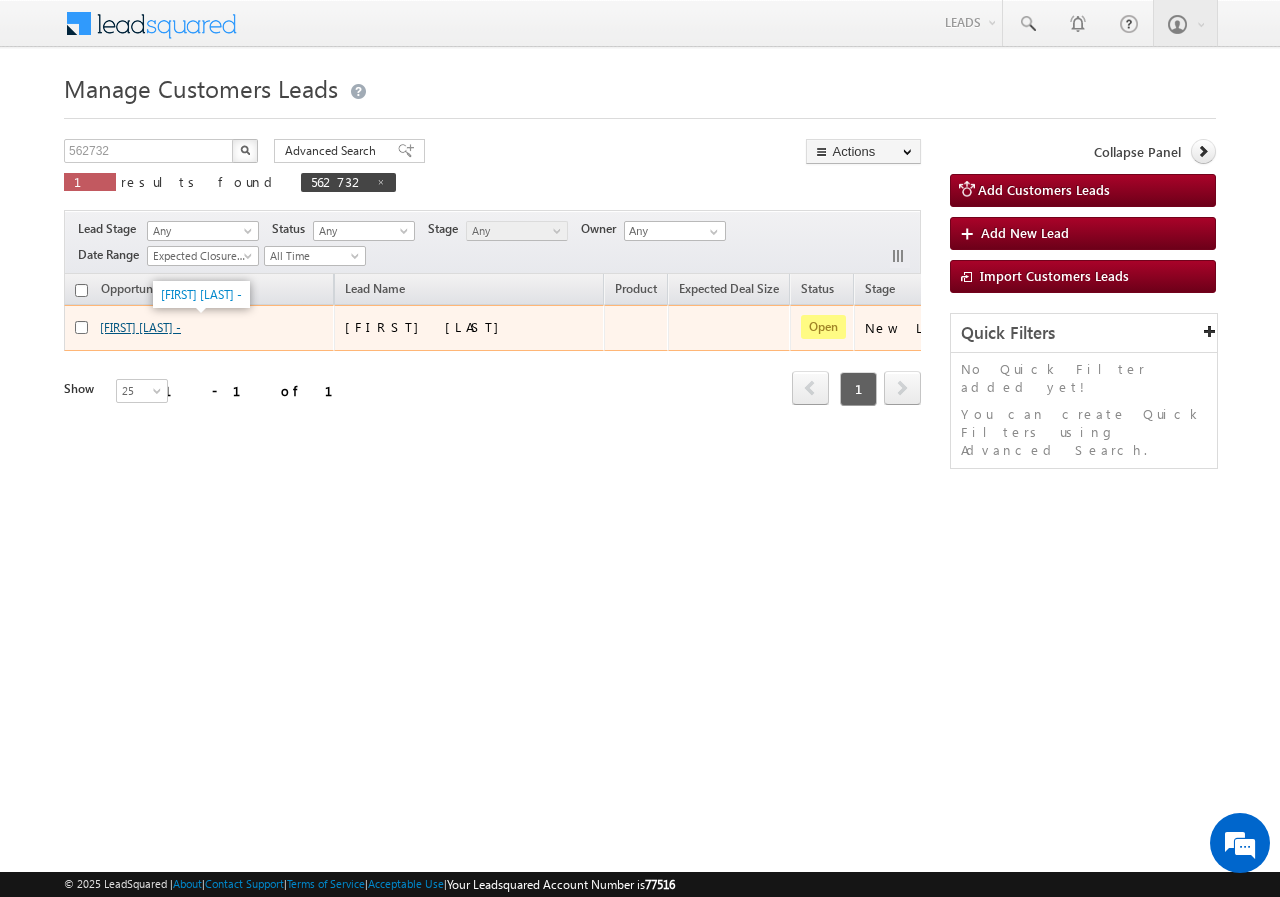 click on "Manoj Kumar  -" at bounding box center [140, 327] 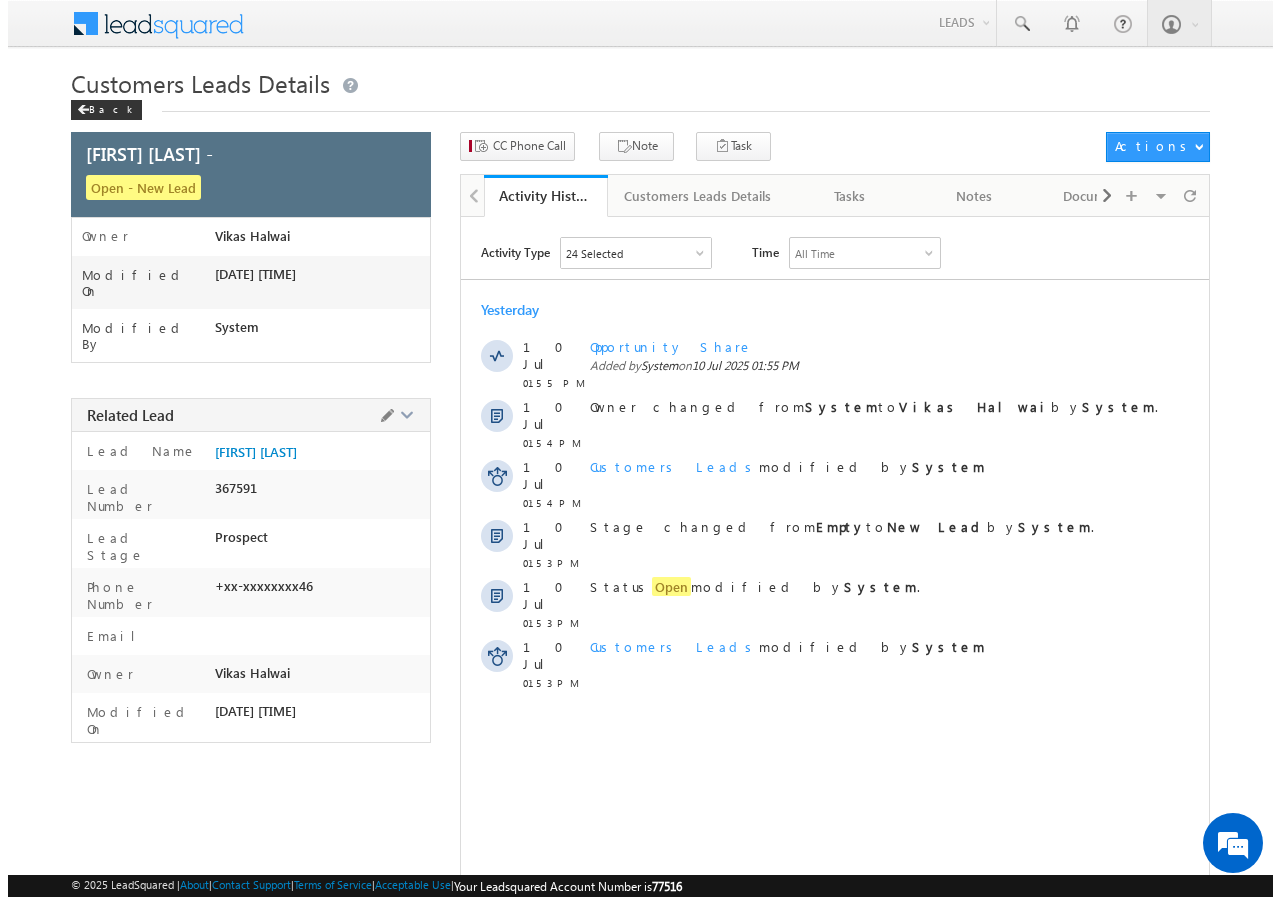 scroll, scrollTop: 0, scrollLeft: 0, axis: both 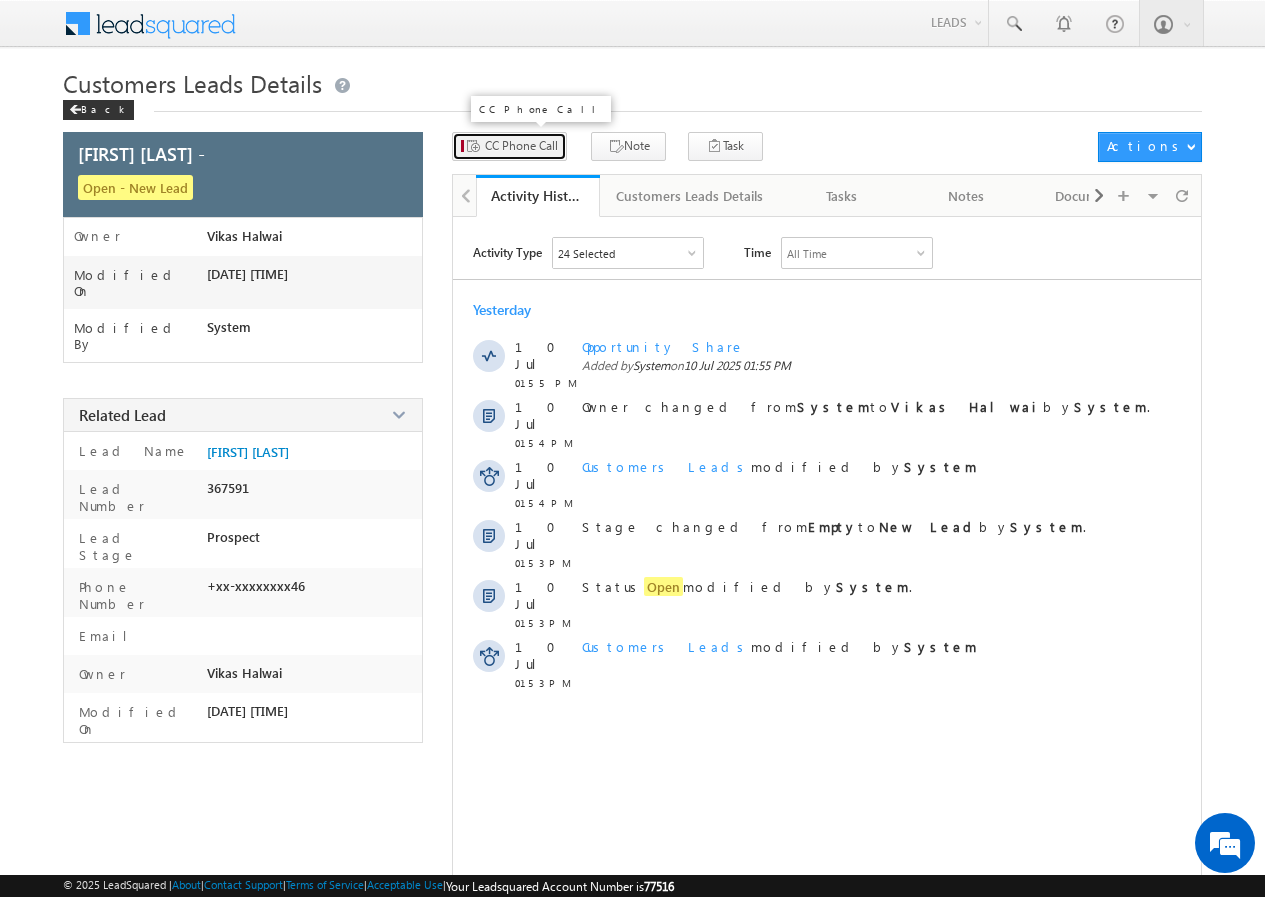 click on "CC Phone Call" at bounding box center [521, 146] 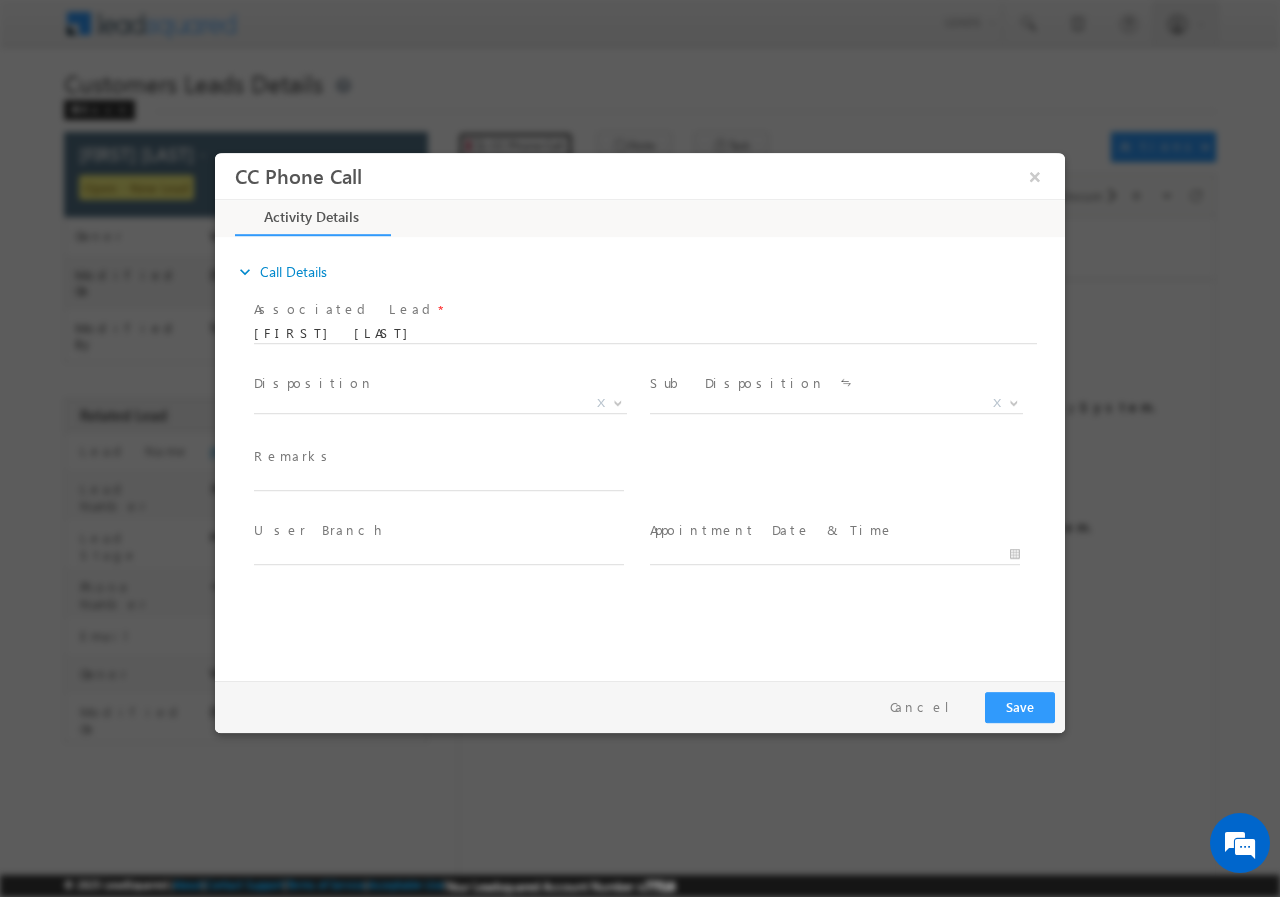 scroll, scrollTop: 0, scrollLeft: 0, axis: both 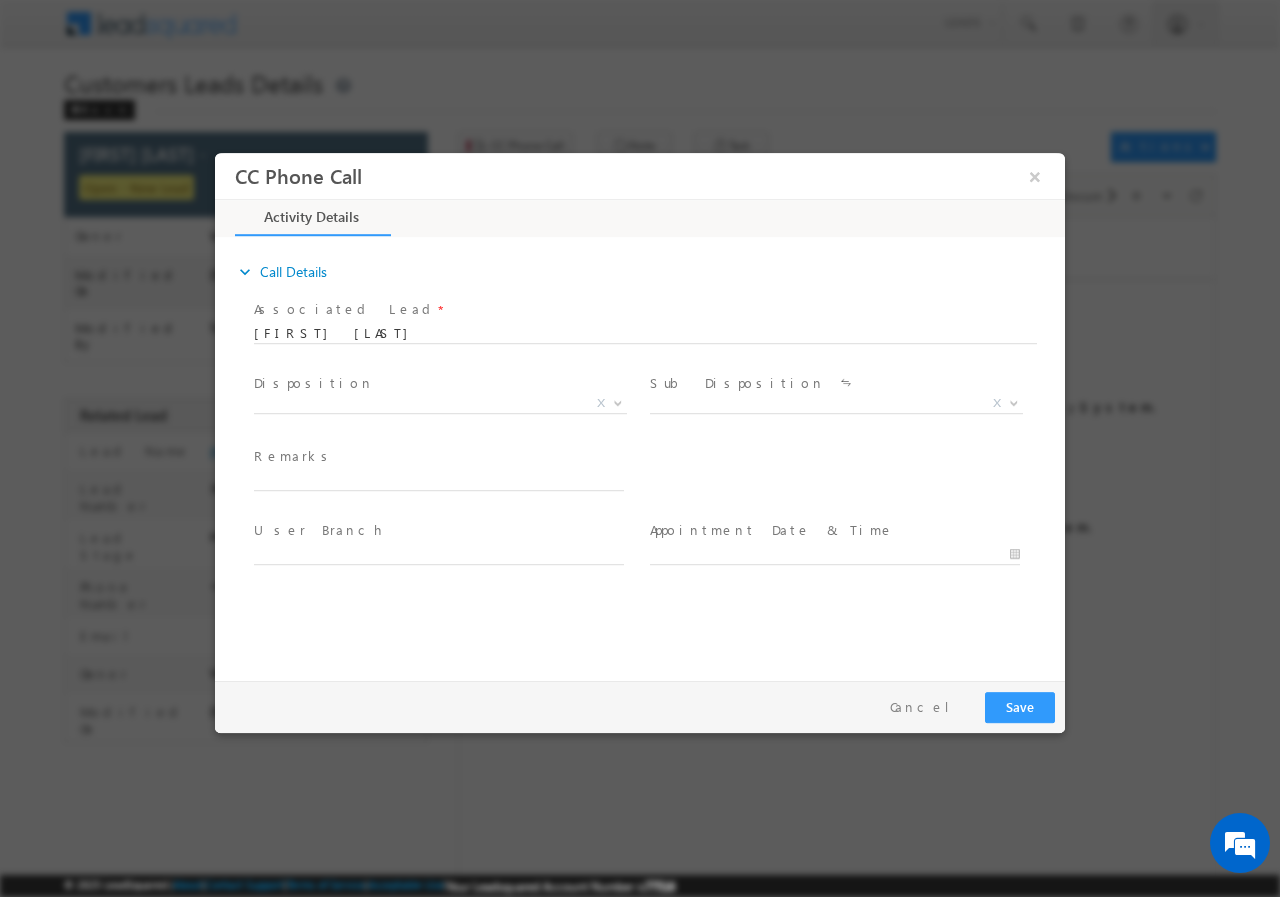 click on "User Branch
*" at bounding box center [438, 530] 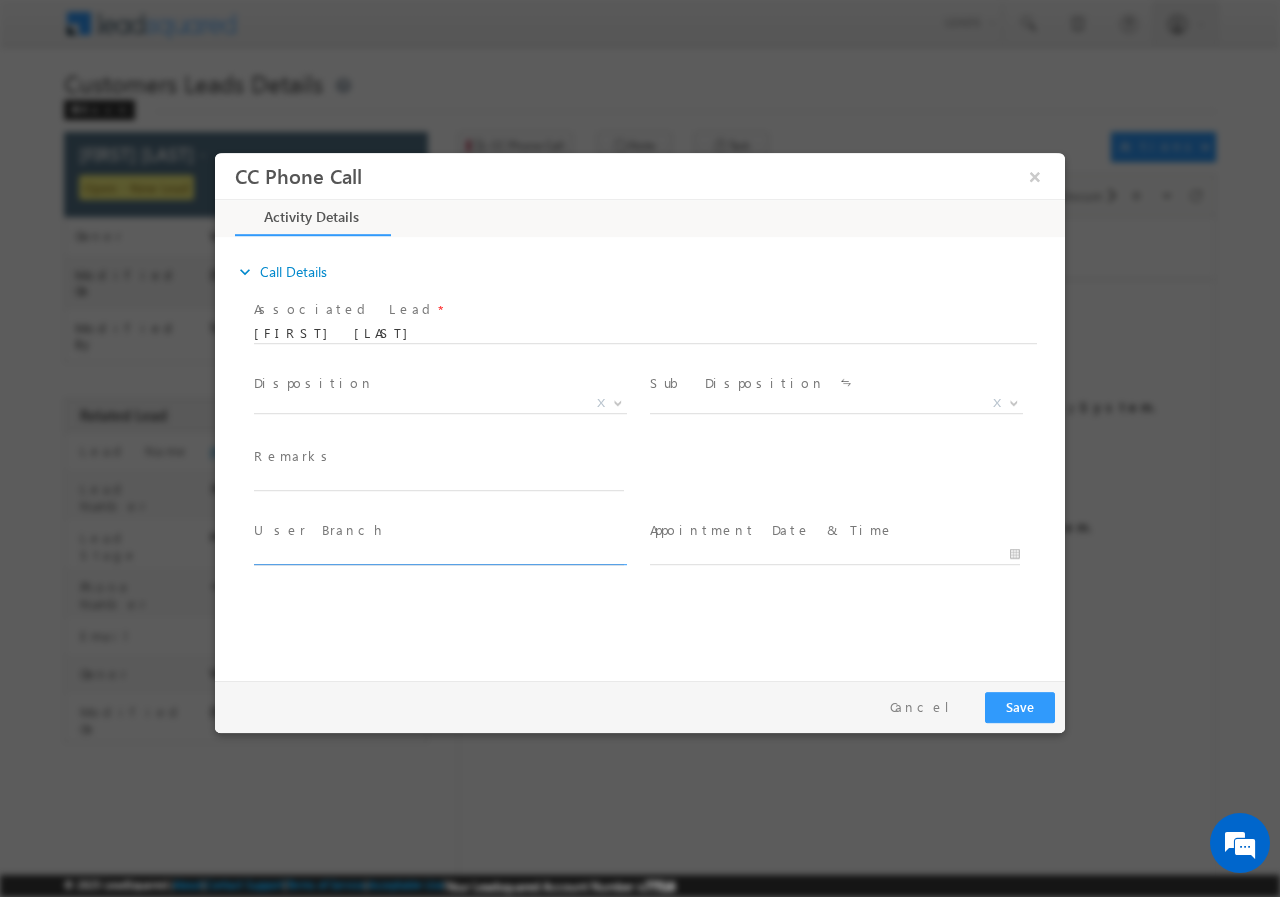 paste on "562732//Manoj Kumar// CONSTRUCTION// LOAN REQ- 10L// SALARIED- 20K// AGE- 27// OTHER FAMILY INCOME-50K// CO-APP AJIT- 23// CIBIL-750// 283111- AGRA// Cx IS READY TO MEET RM TOMORROW TILL 4 PM" 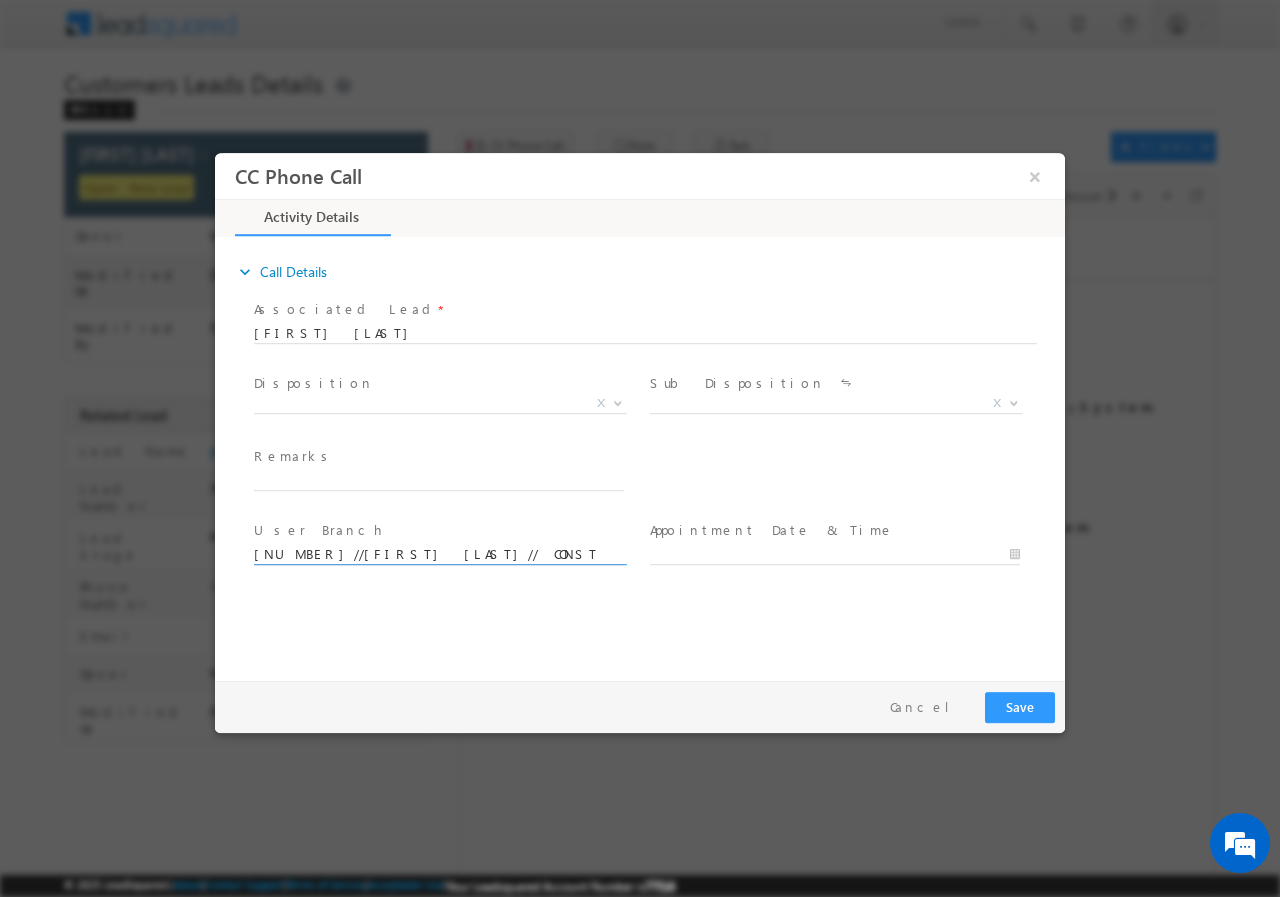 scroll, scrollTop: 0, scrollLeft: 912, axis: horizontal 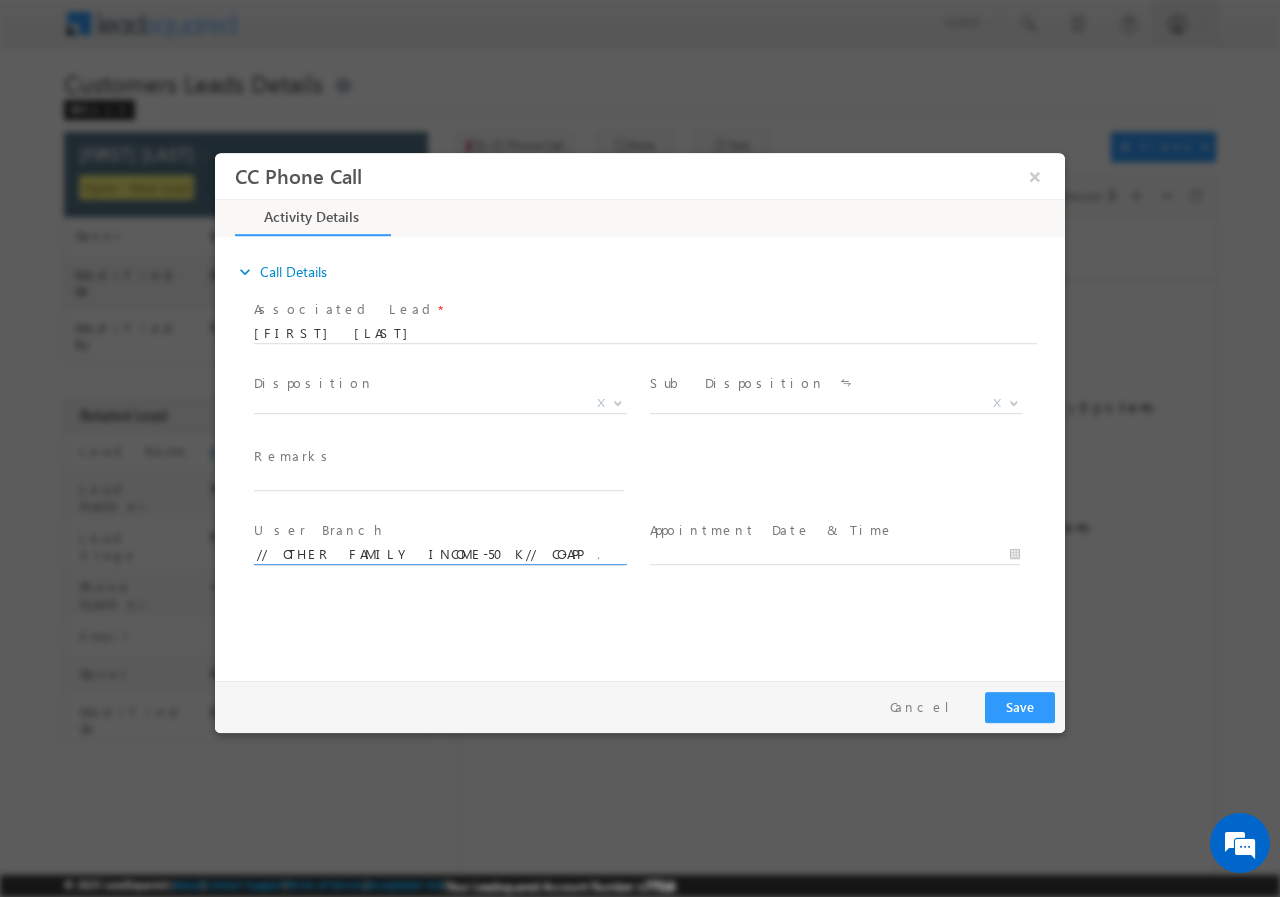type 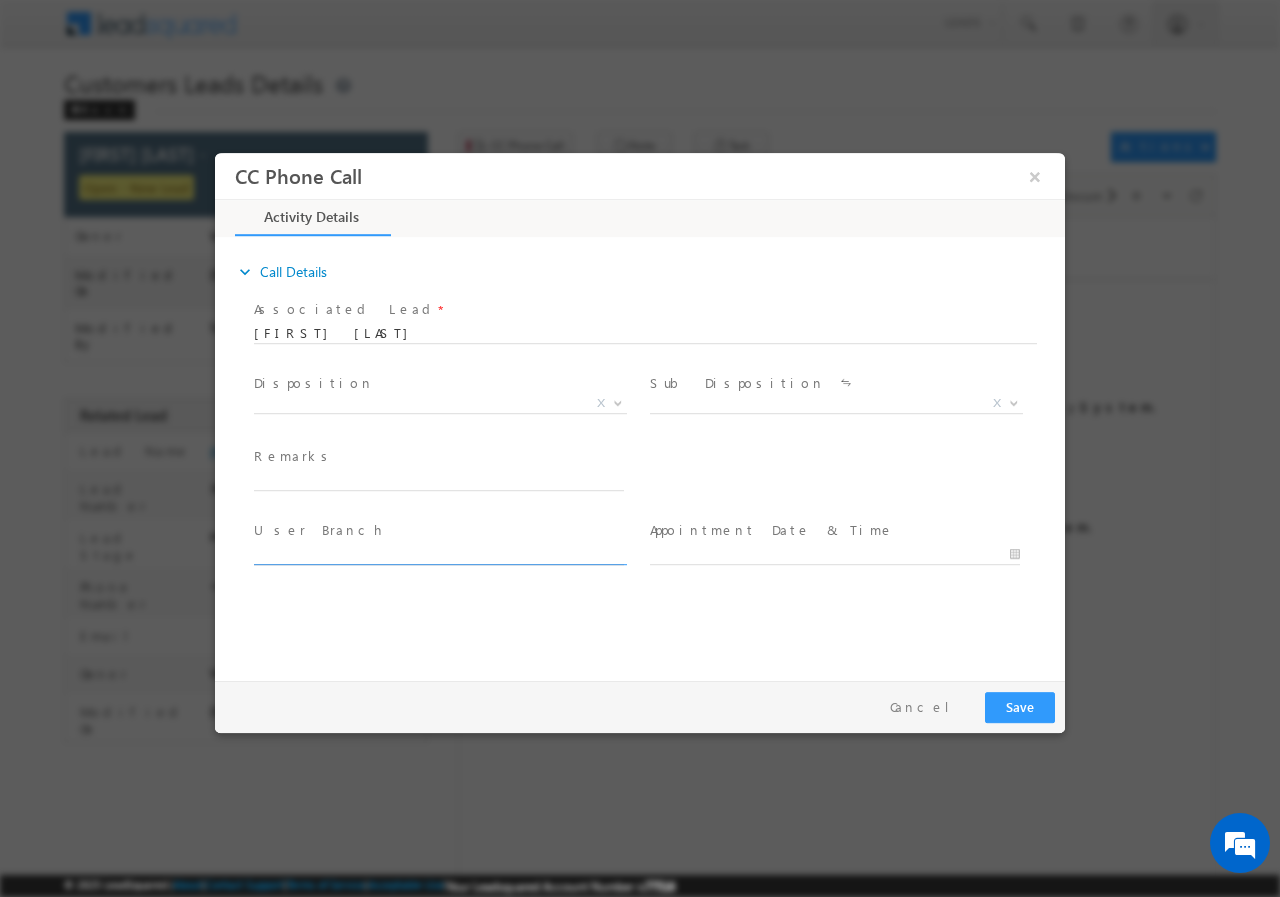 scroll, scrollTop: 0, scrollLeft: 0, axis: both 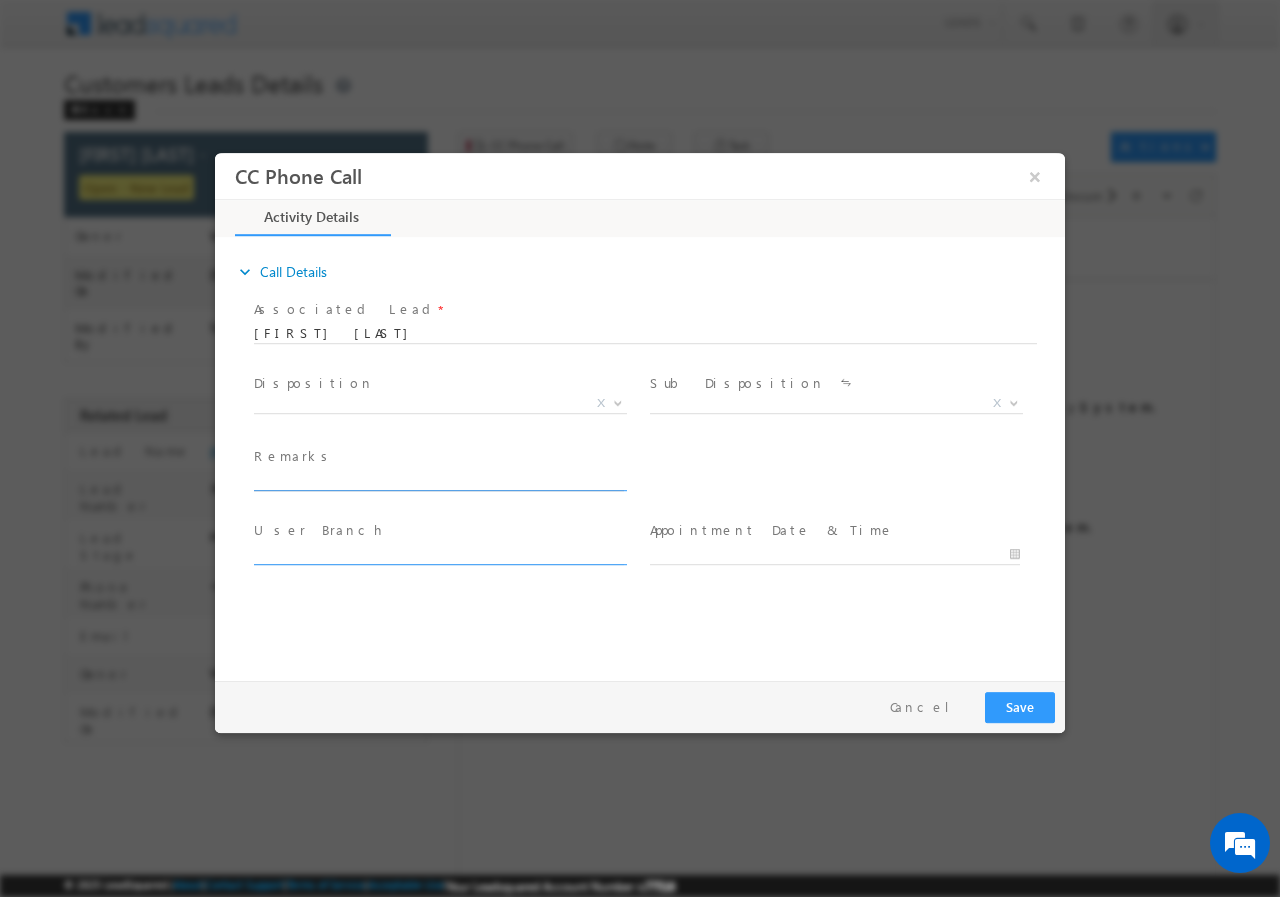 click at bounding box center (439, 480) 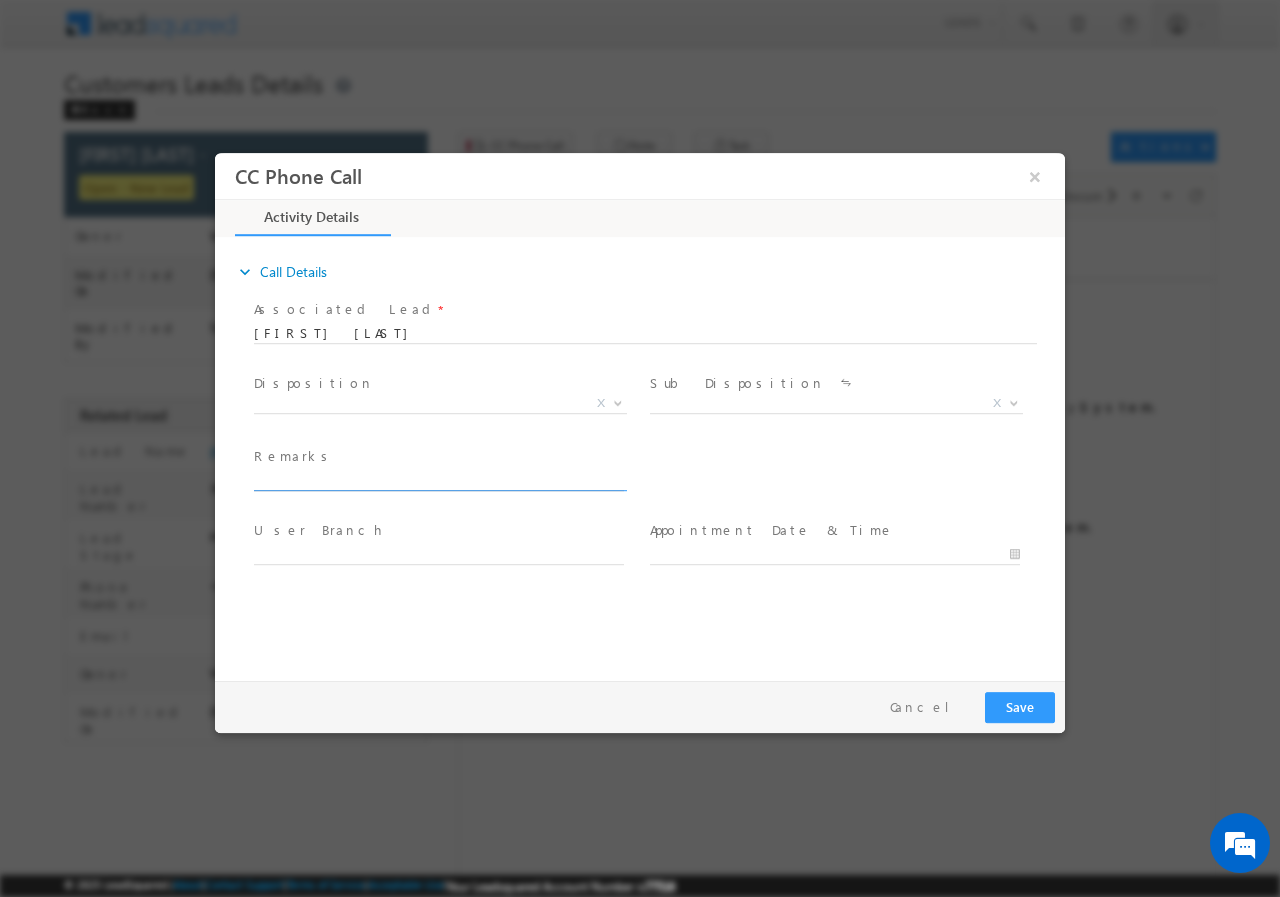 paste on "562732//Manoj Kumar// CONSTRUCTION// LOAN REQ- 10L// SALARIED- 20K// AGE- 27// OTHER FAMILY INCOME-50K// CO-APP AJIT- 23// CIBIL-750// 283111- AGRA// Cx IS READY TO MEET RM TOMORROW TILL 4 PM" 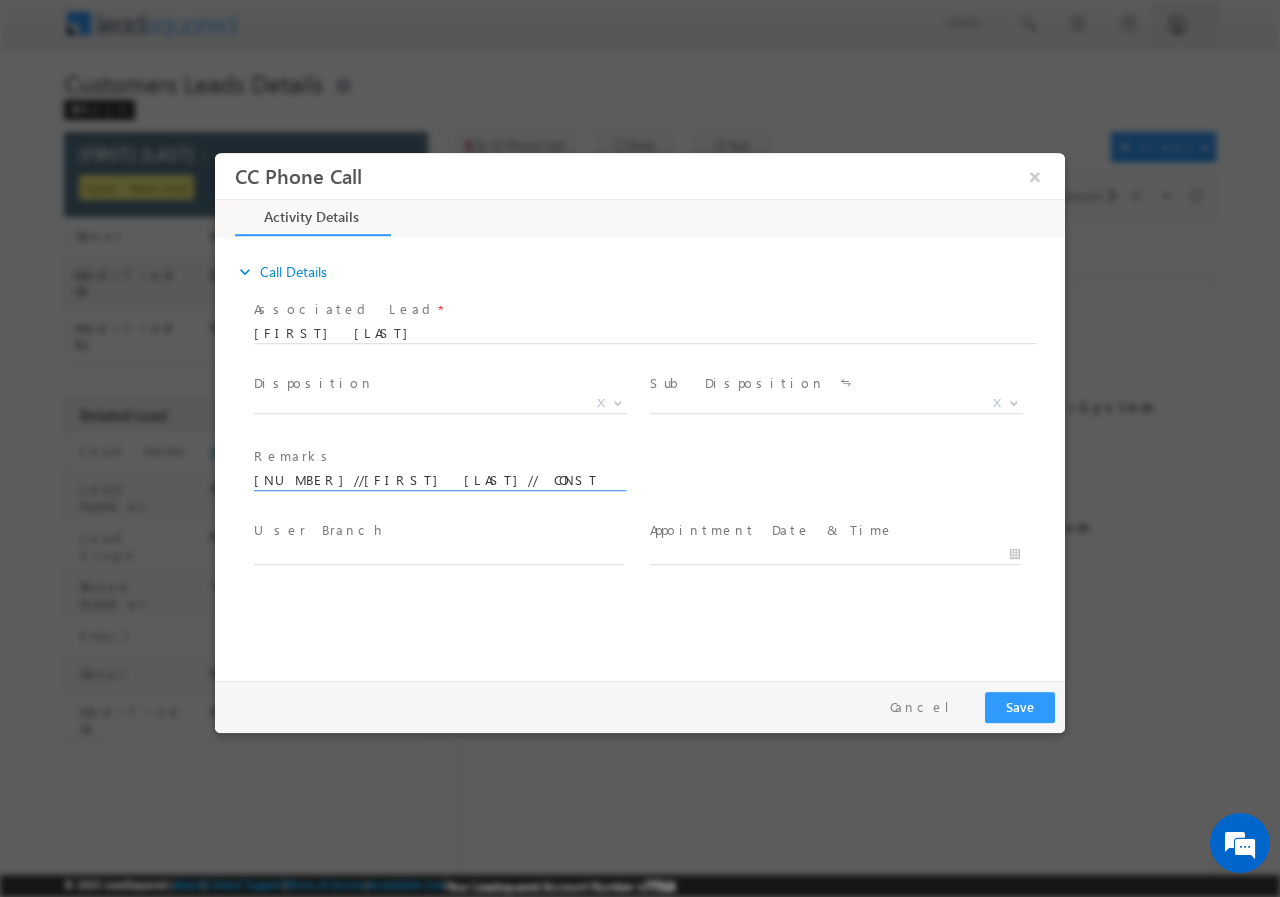 scroll, scrollTop: 0, scrollLeft: 912, axis: horizontal 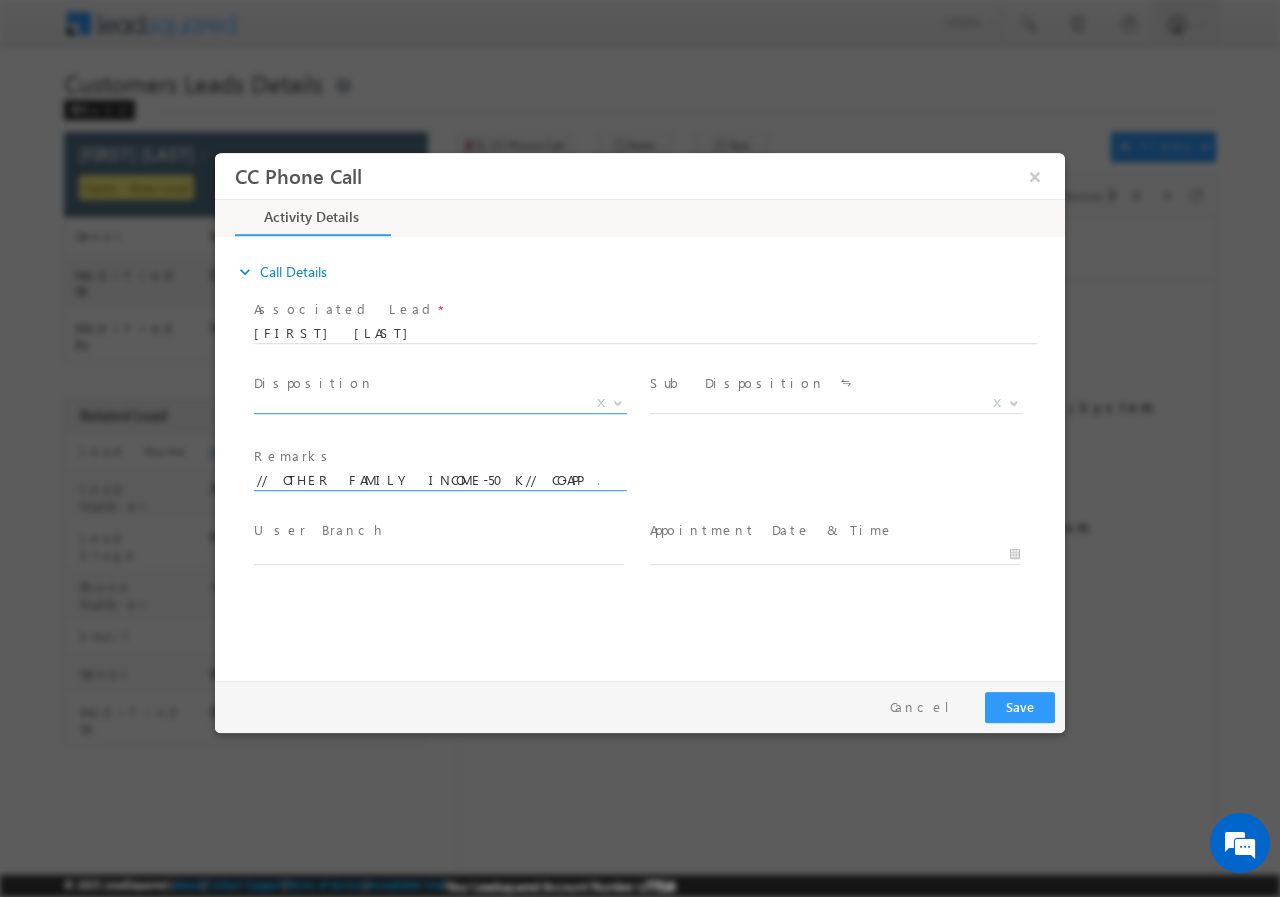 type on "562732//Manoj Kumar// CONSTRUCTION// LOAN REQ- 10L// SALARIED- 20K// AGE- 27// OTHER FAMILY INCOME-50K// CO-APP AJIT- 23// CIBIL-750// 283111- AGRA// Cx IS READY TO MEET RM TOMORROW TILL 4 PM" 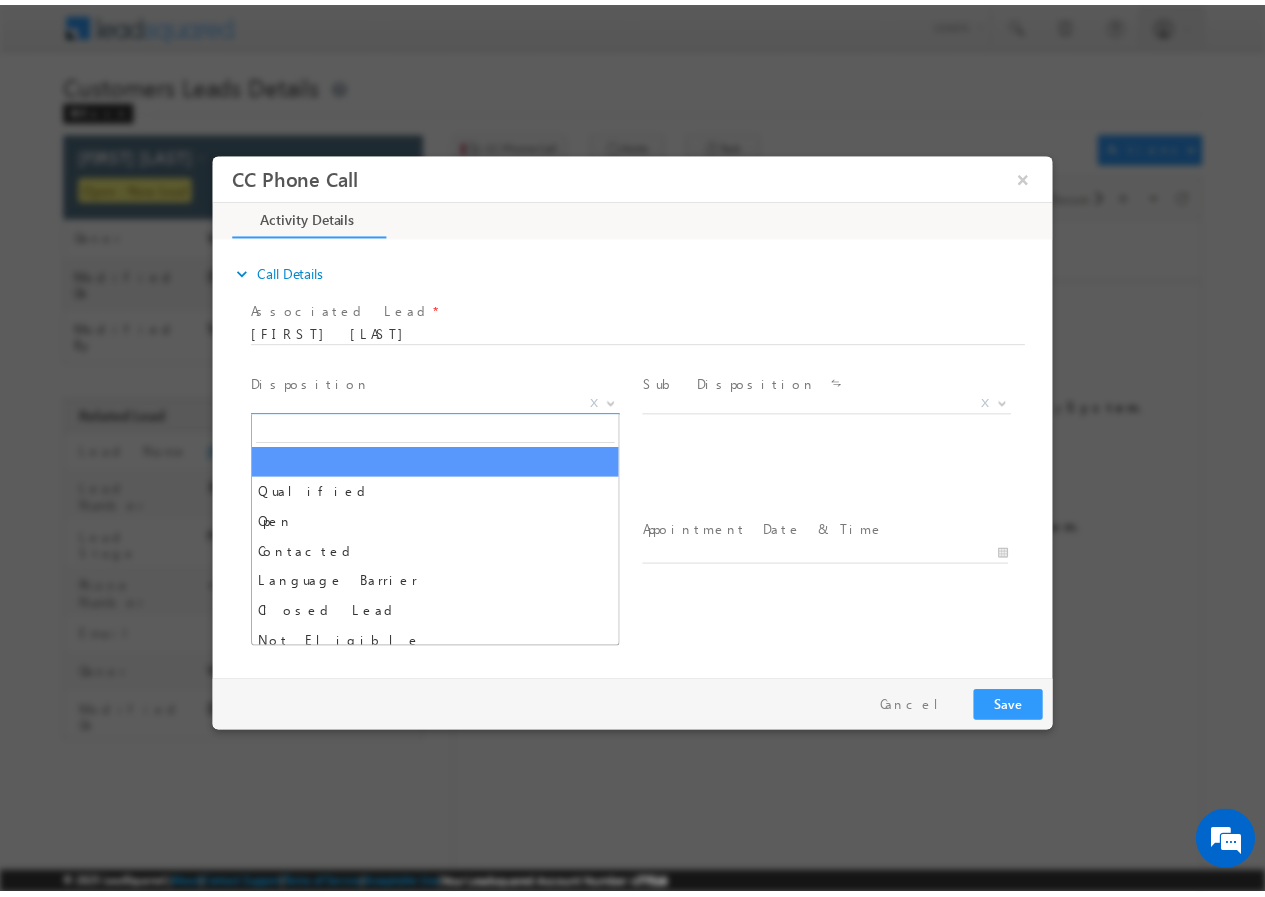 scroll, scrollTop: 0, scrollLeft: 0, axis: both 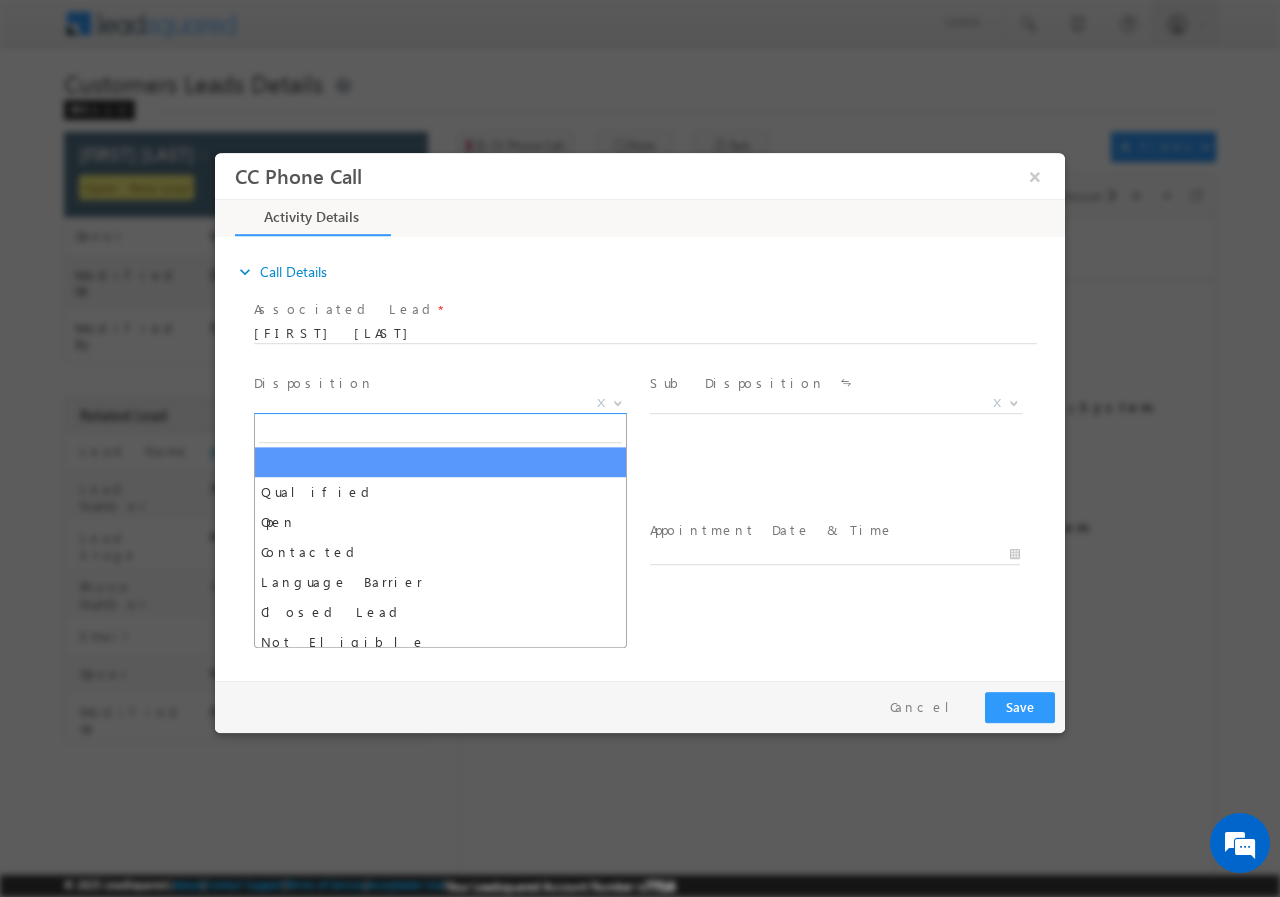 click on "X" at bounding box center [440, 403] 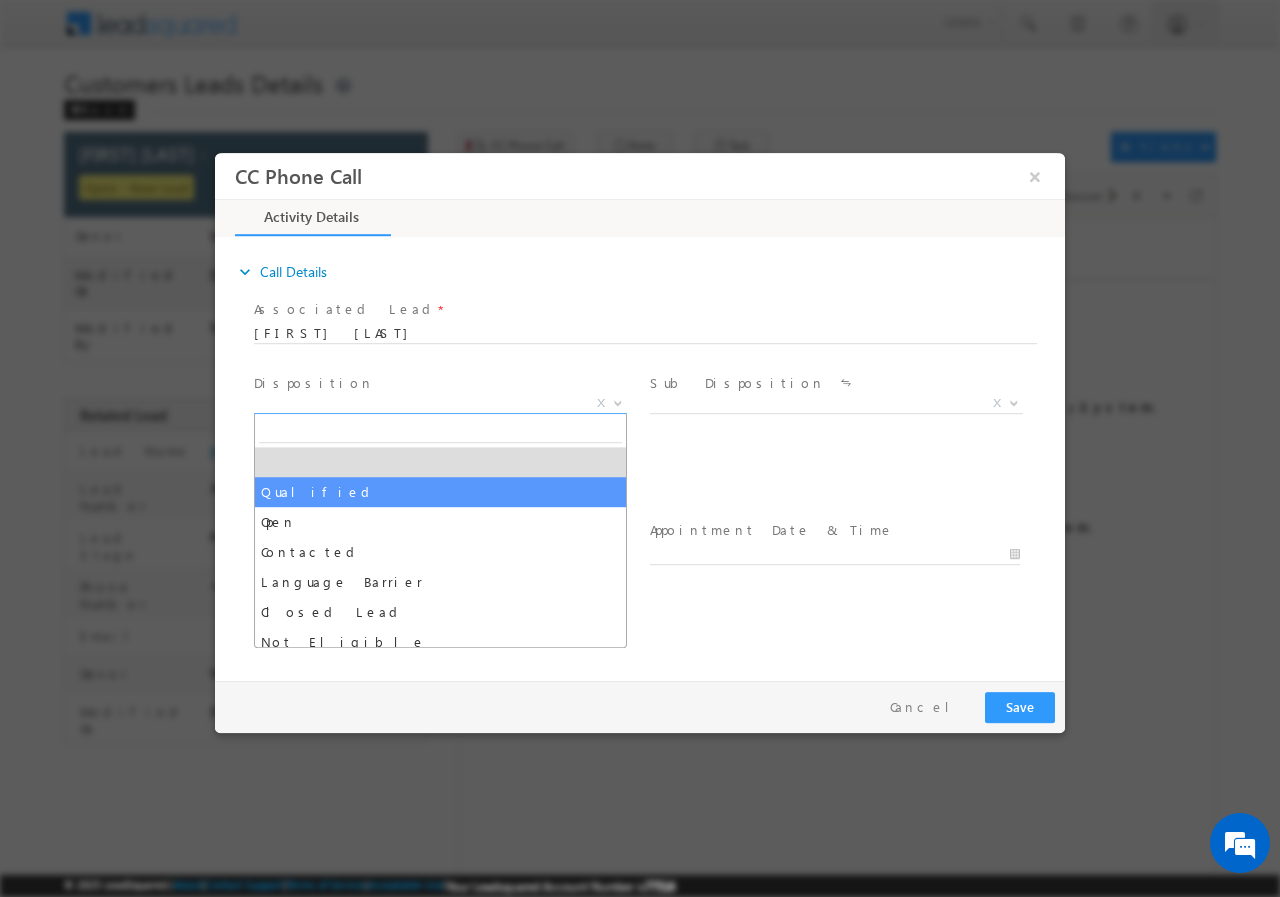 select on "Qualified" 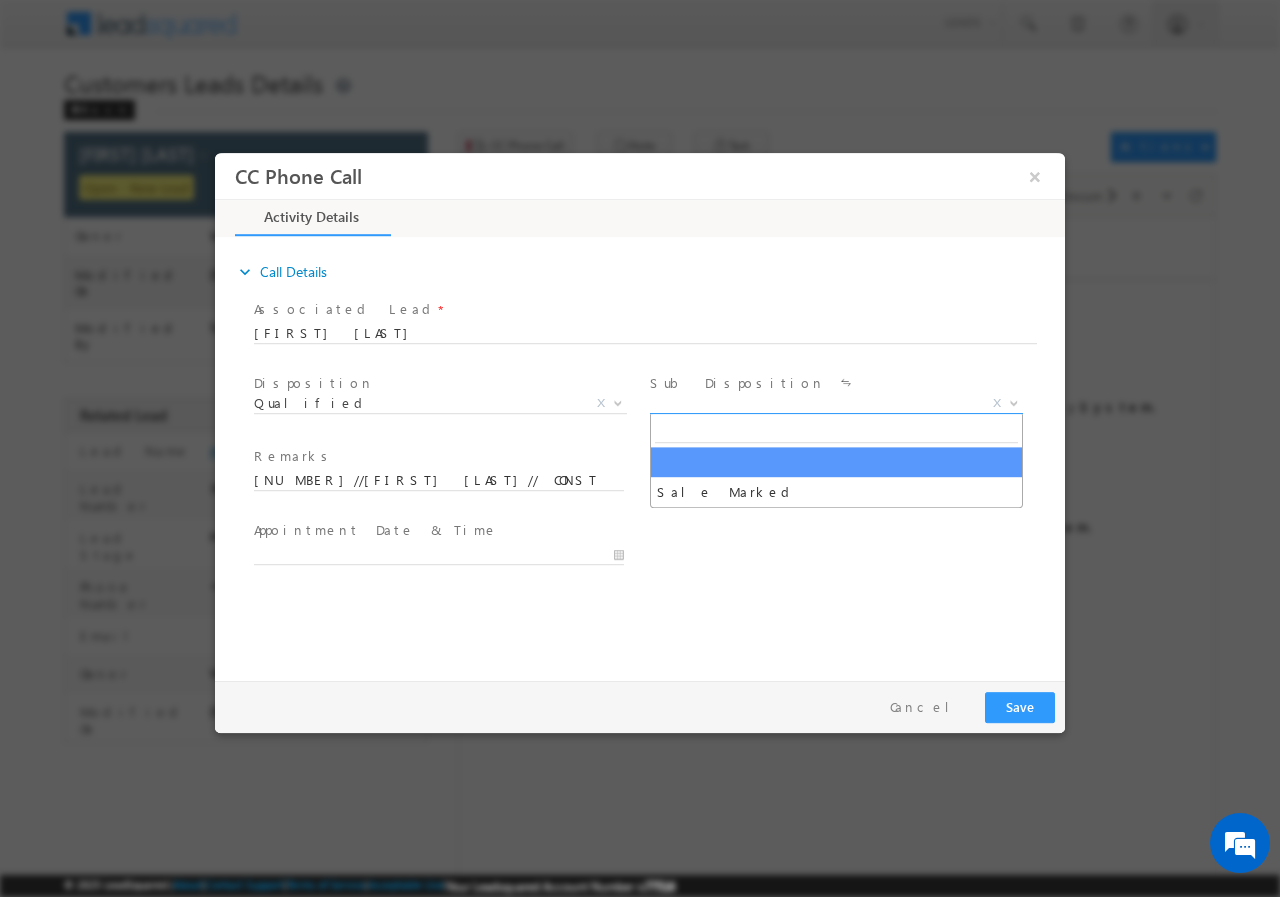 click on "X" at bounding box center (836, 403) 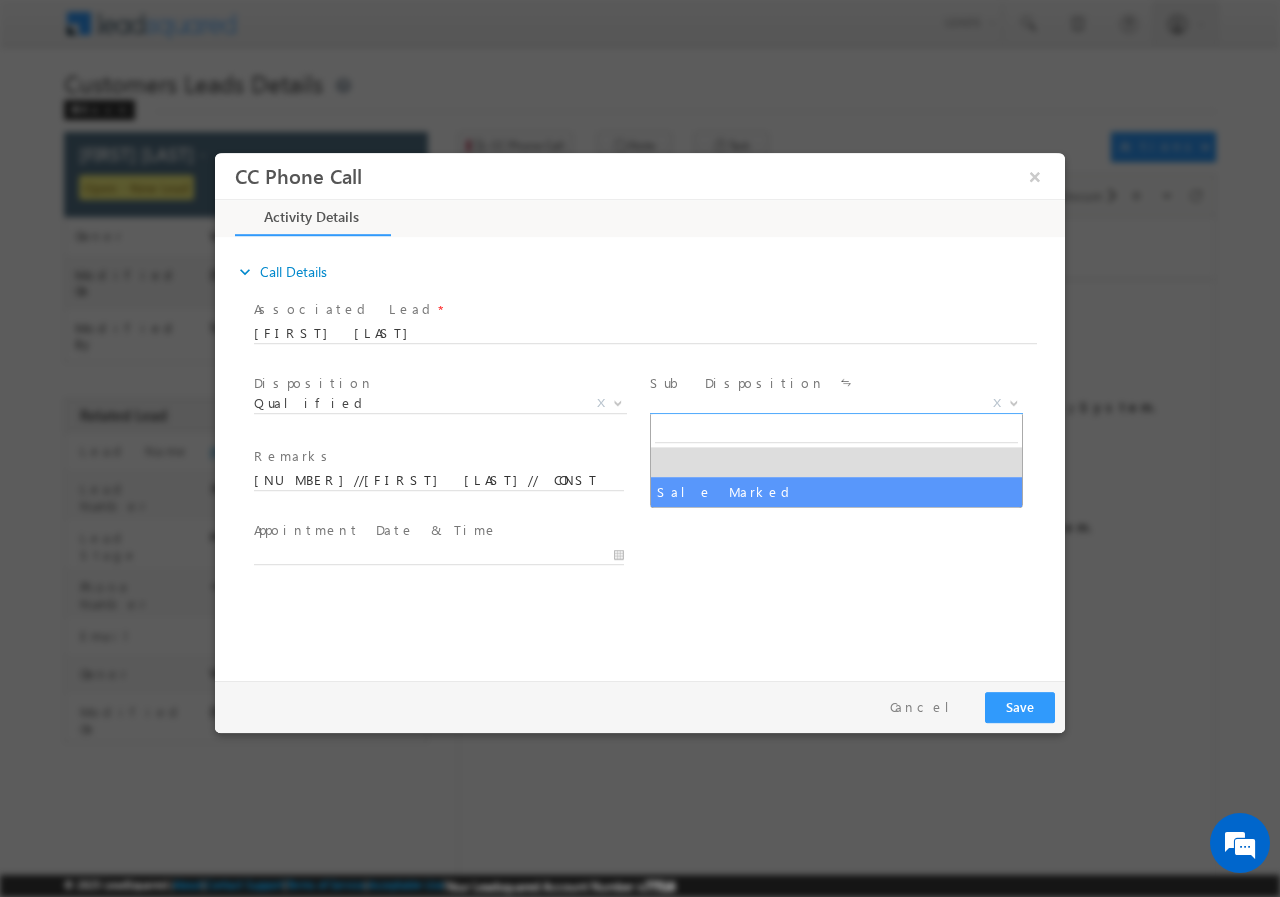 select on "Sale Marked" 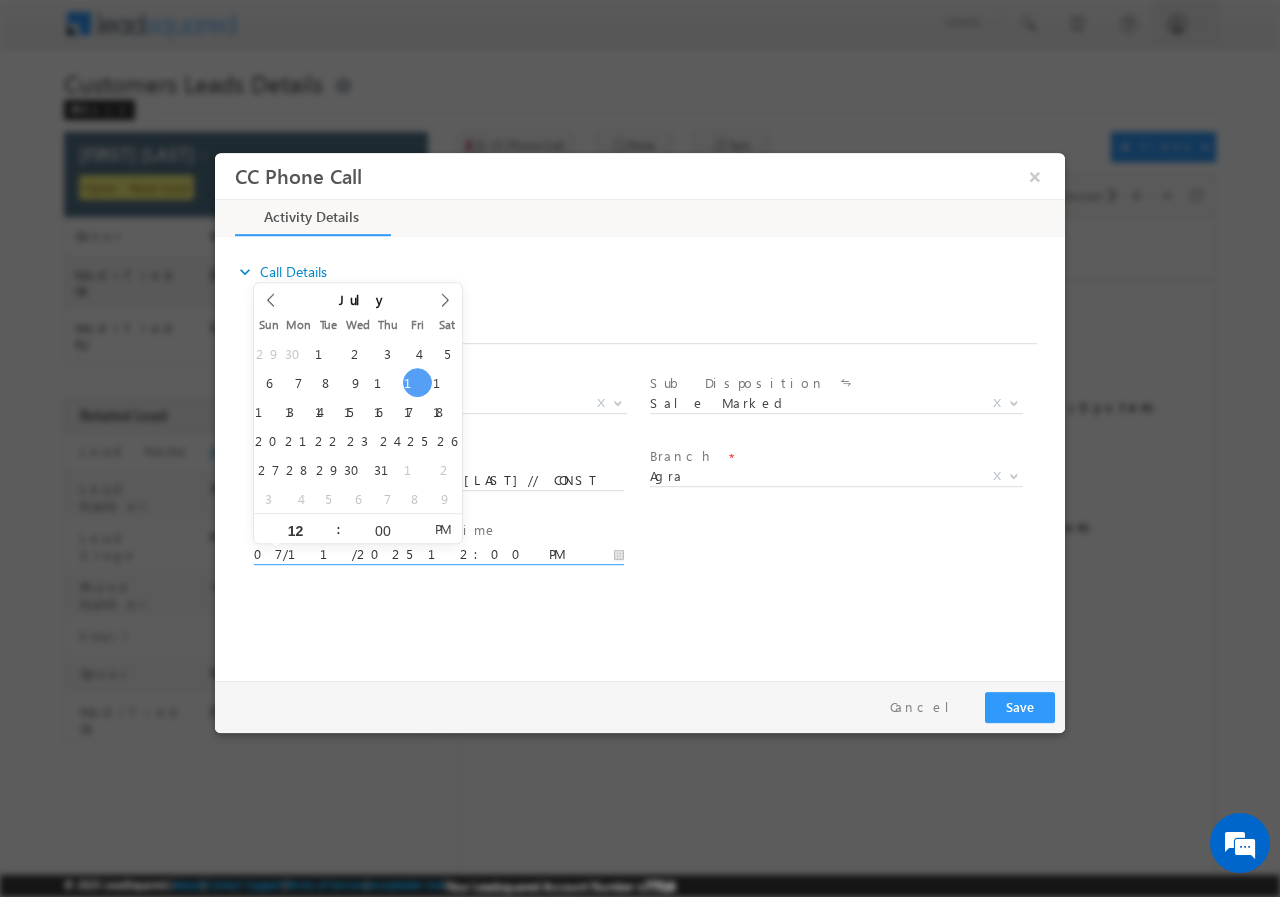 click on "07/11/2025 12:00 PM" at bounding box center (439, 554) 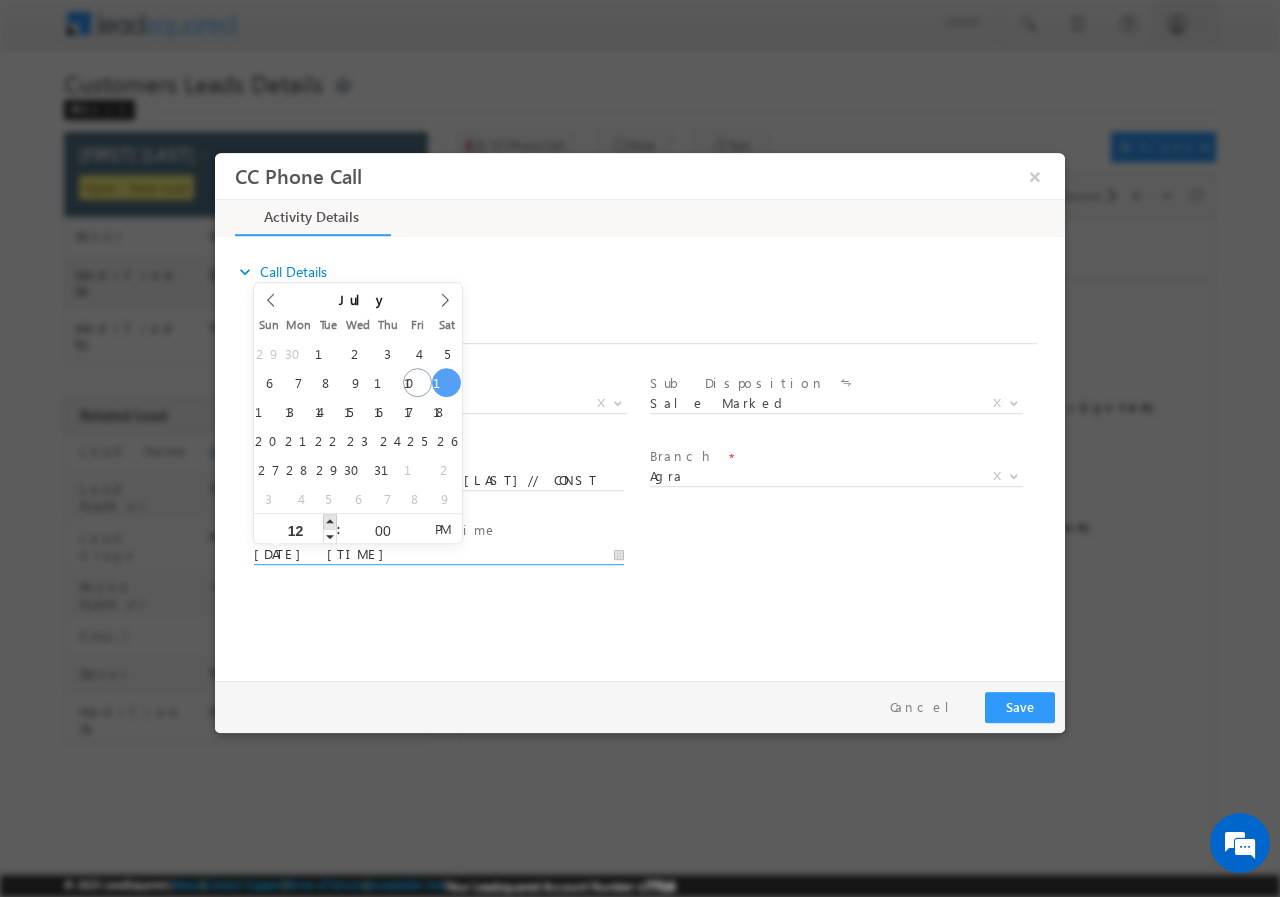 type on "07/12/2025 1:00 PM" 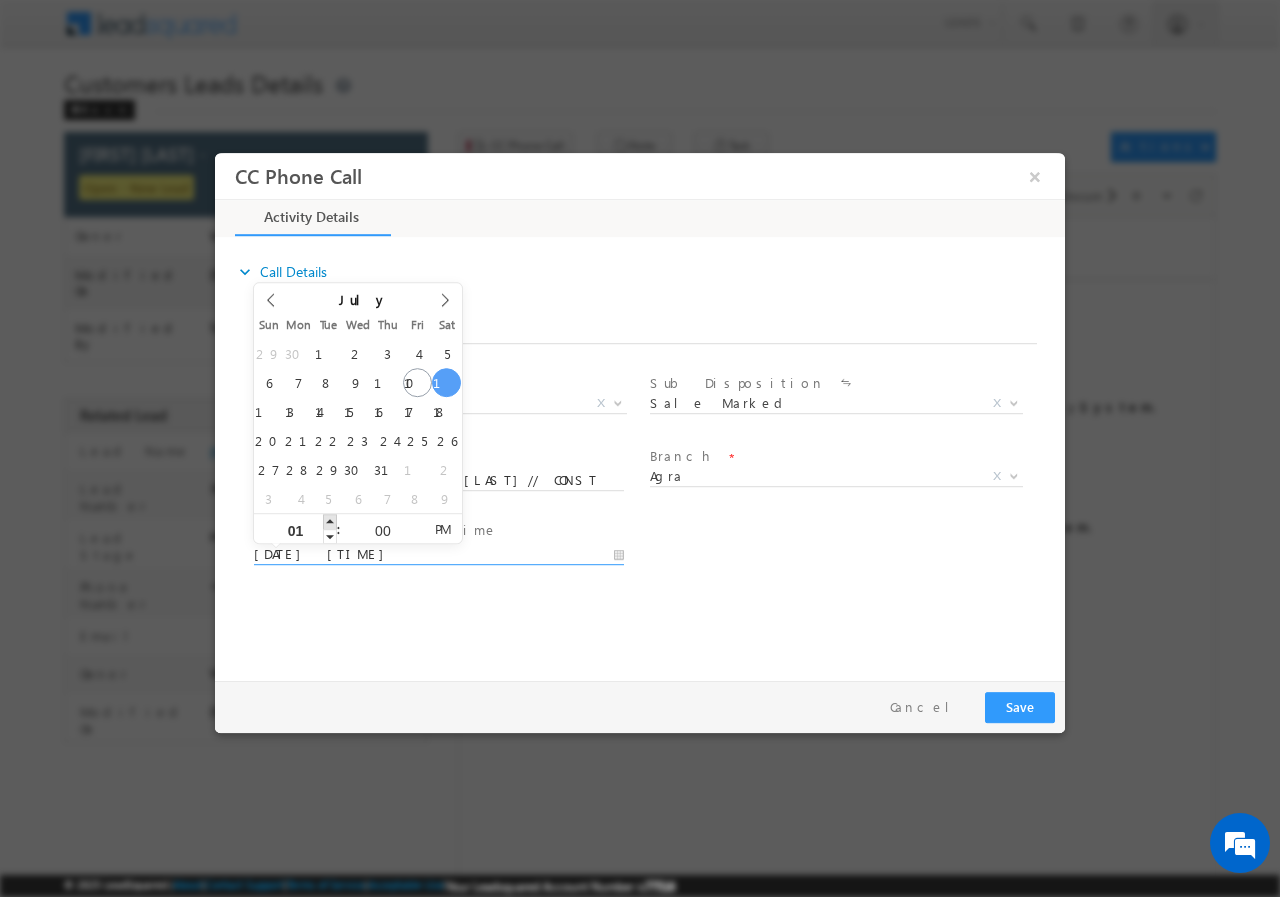 click at bounding box center (330, 520) 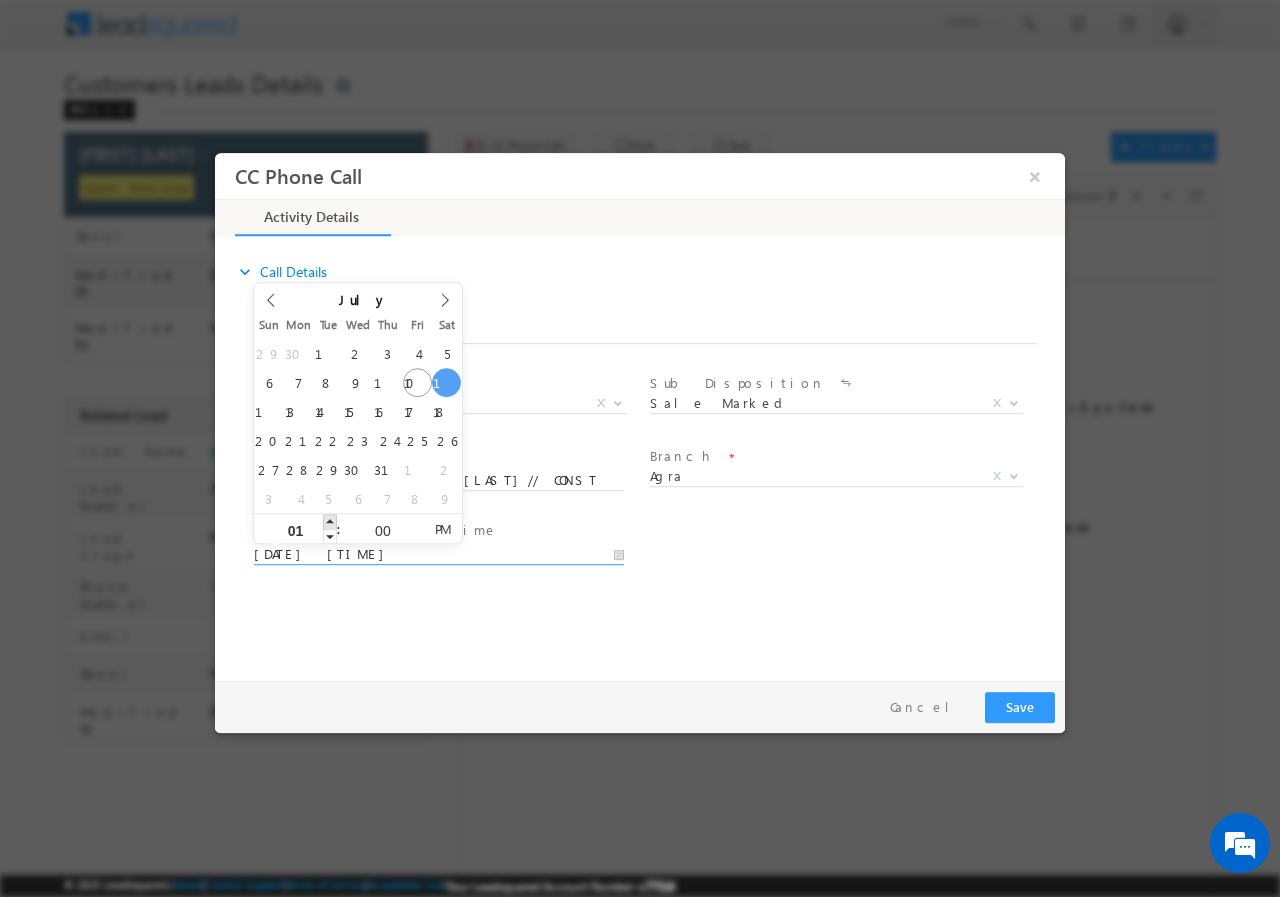 type on "02" 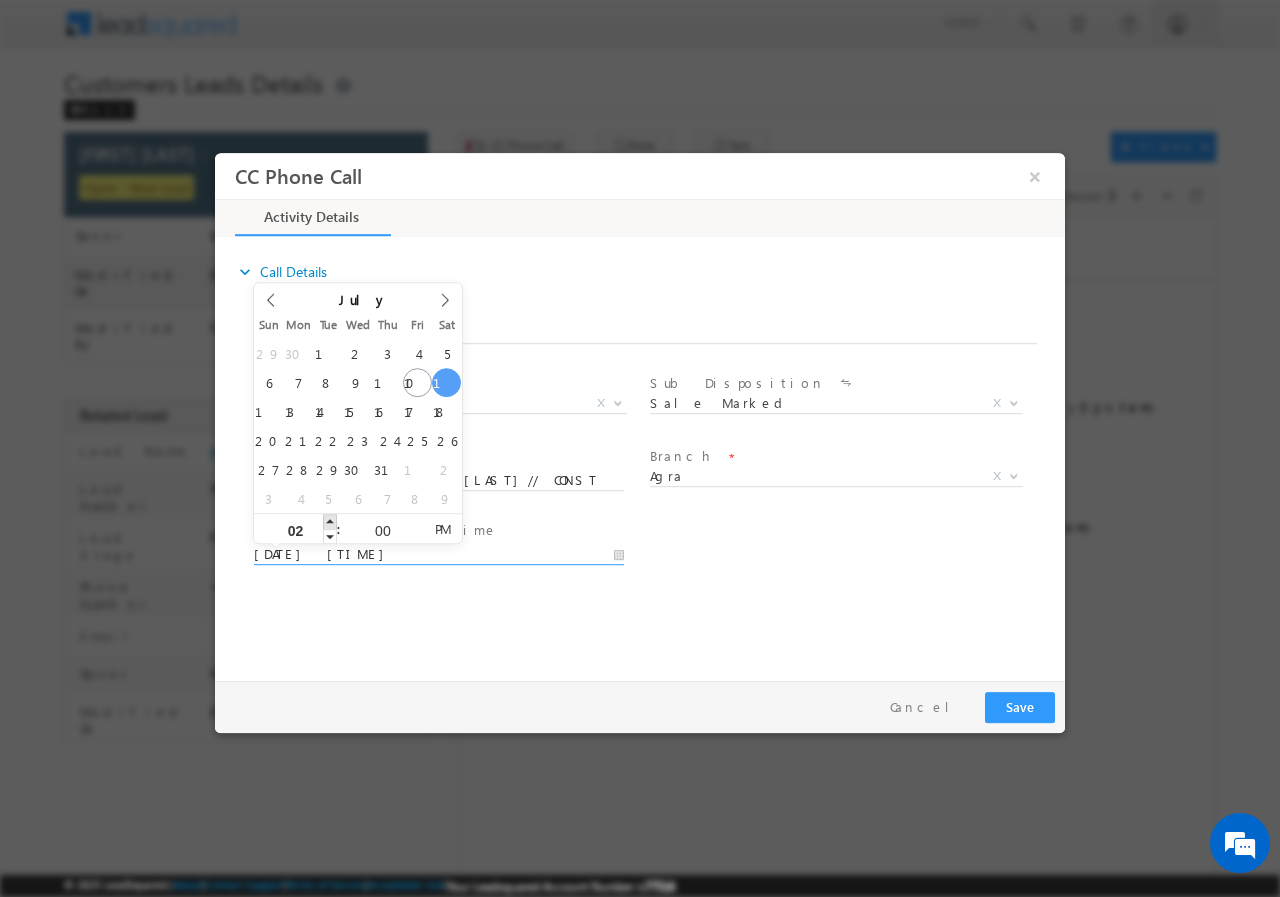 click at bounding box center (330, 520) 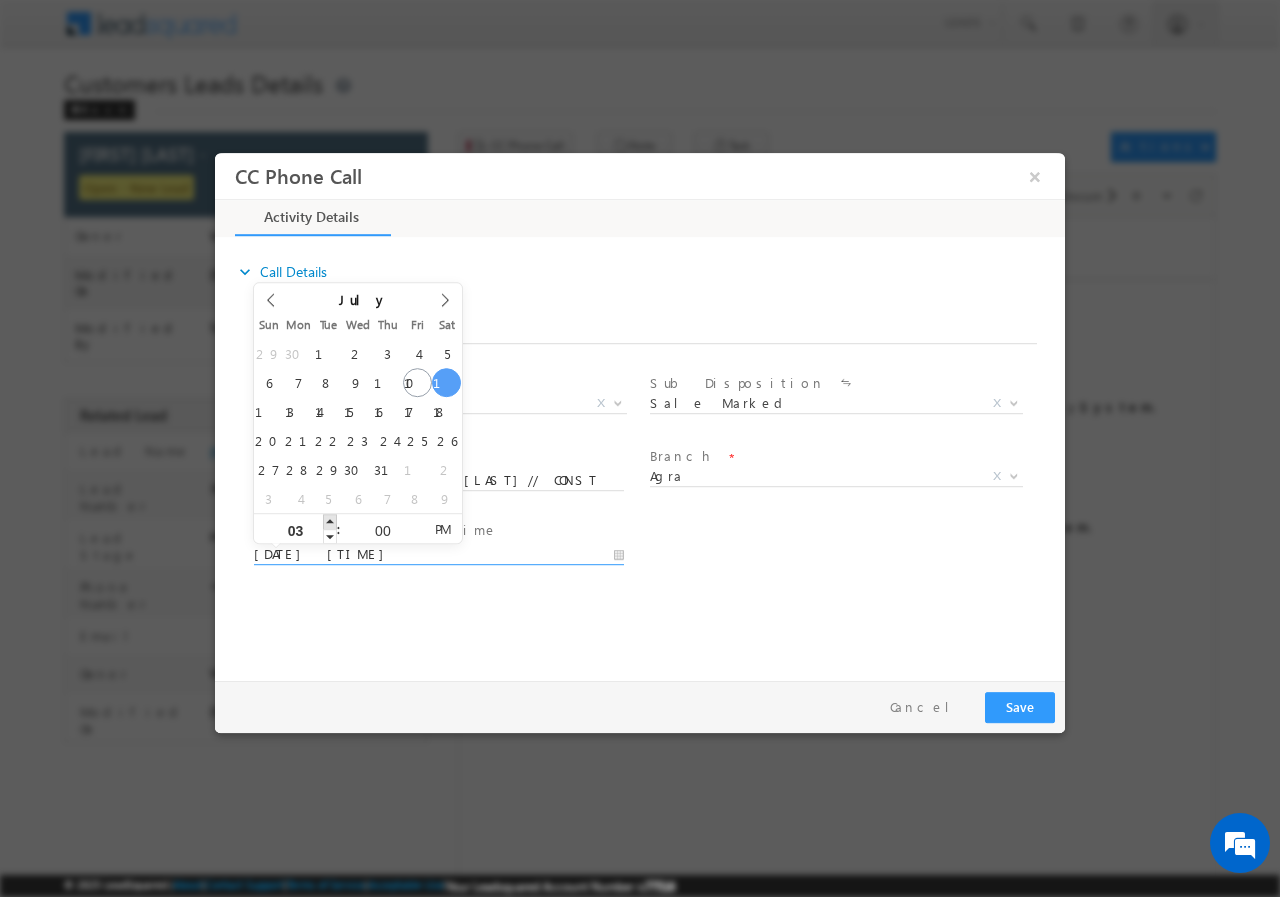 click at bounding box center (330, 520) 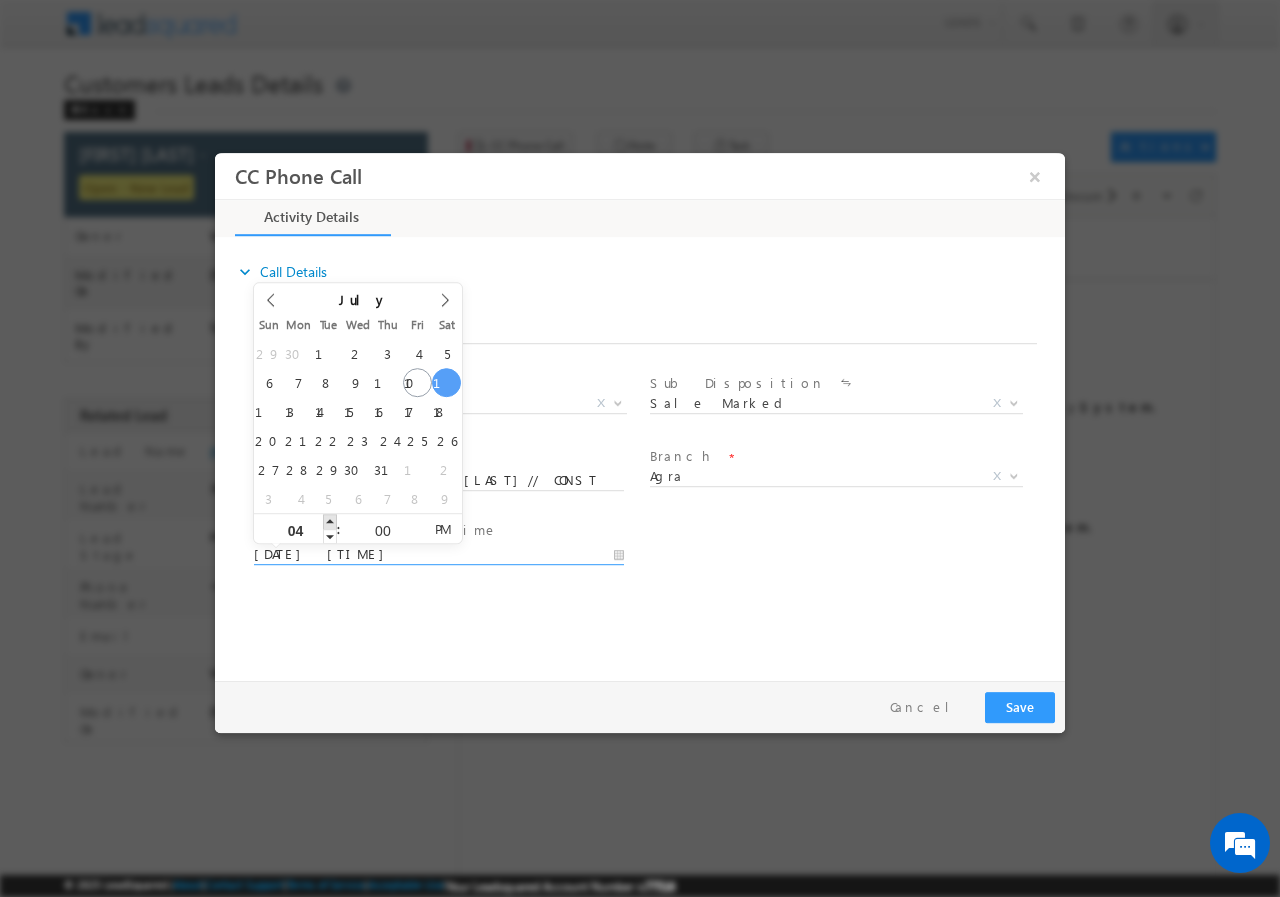 click at bounding box center [330, 520] 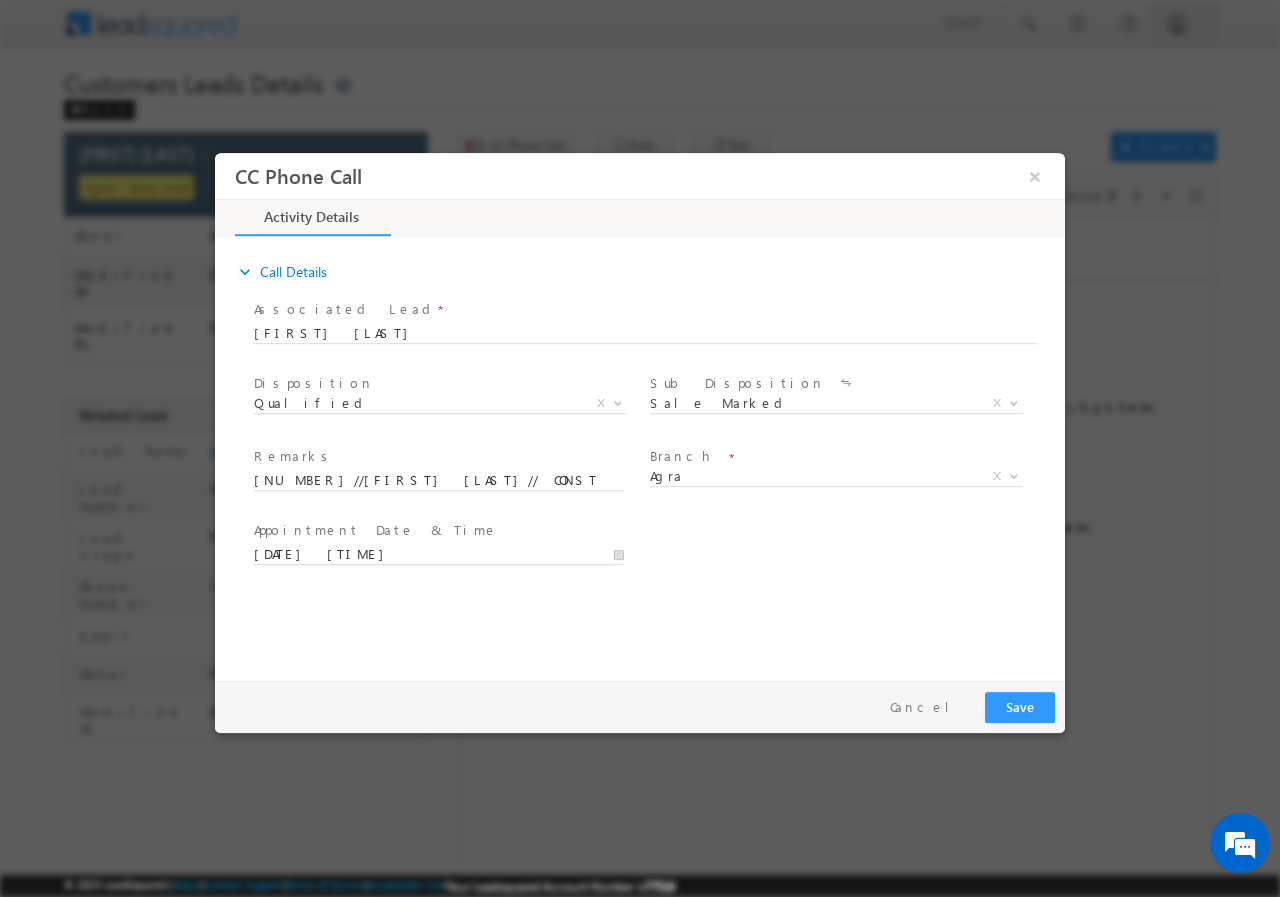 click on "expand_more Call Details
Associated Lead * Manoj Kumar Manoj Kumar Yes   No   *" at bounding box center (645, 455) 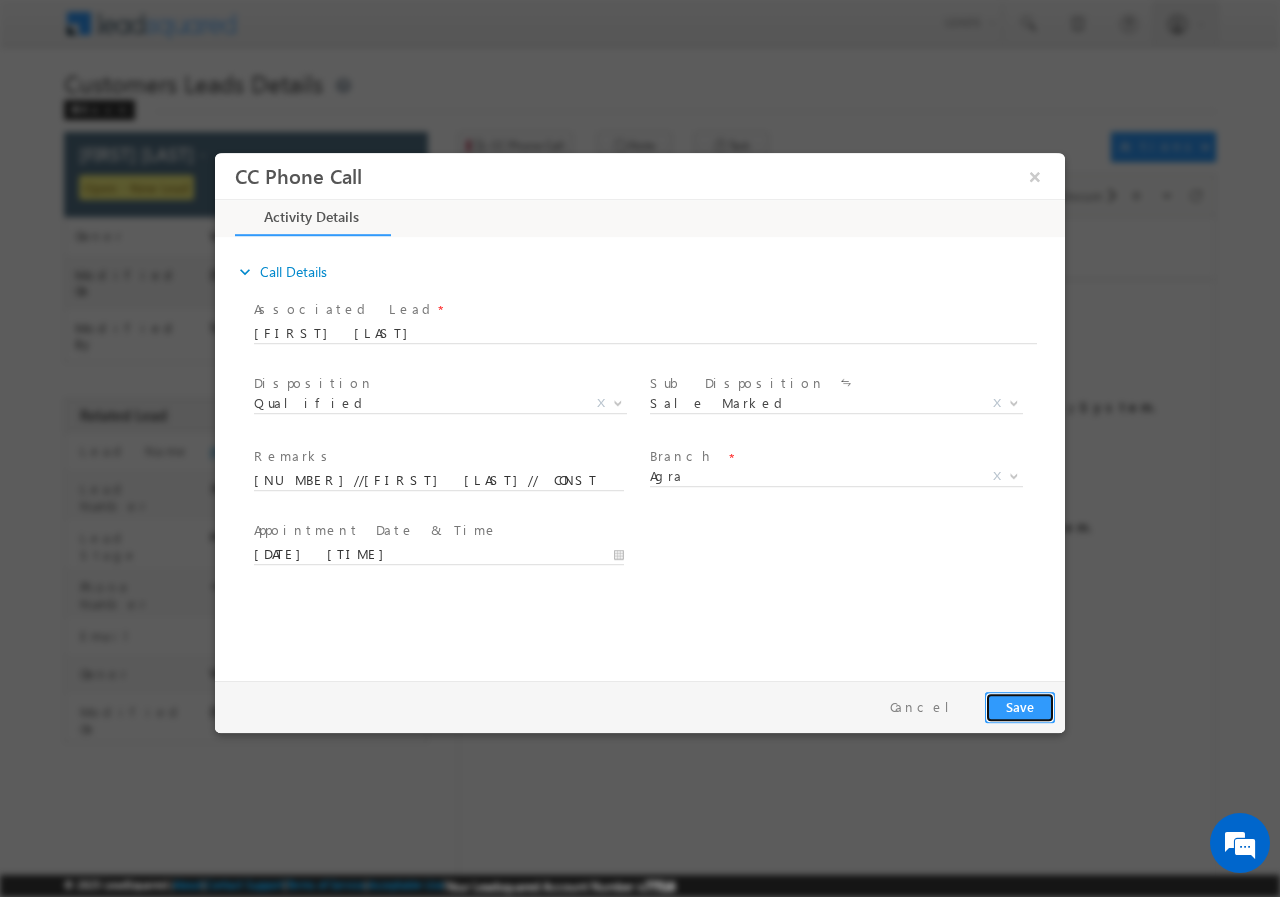 click on "Save" at bounding box center (1020, 706) 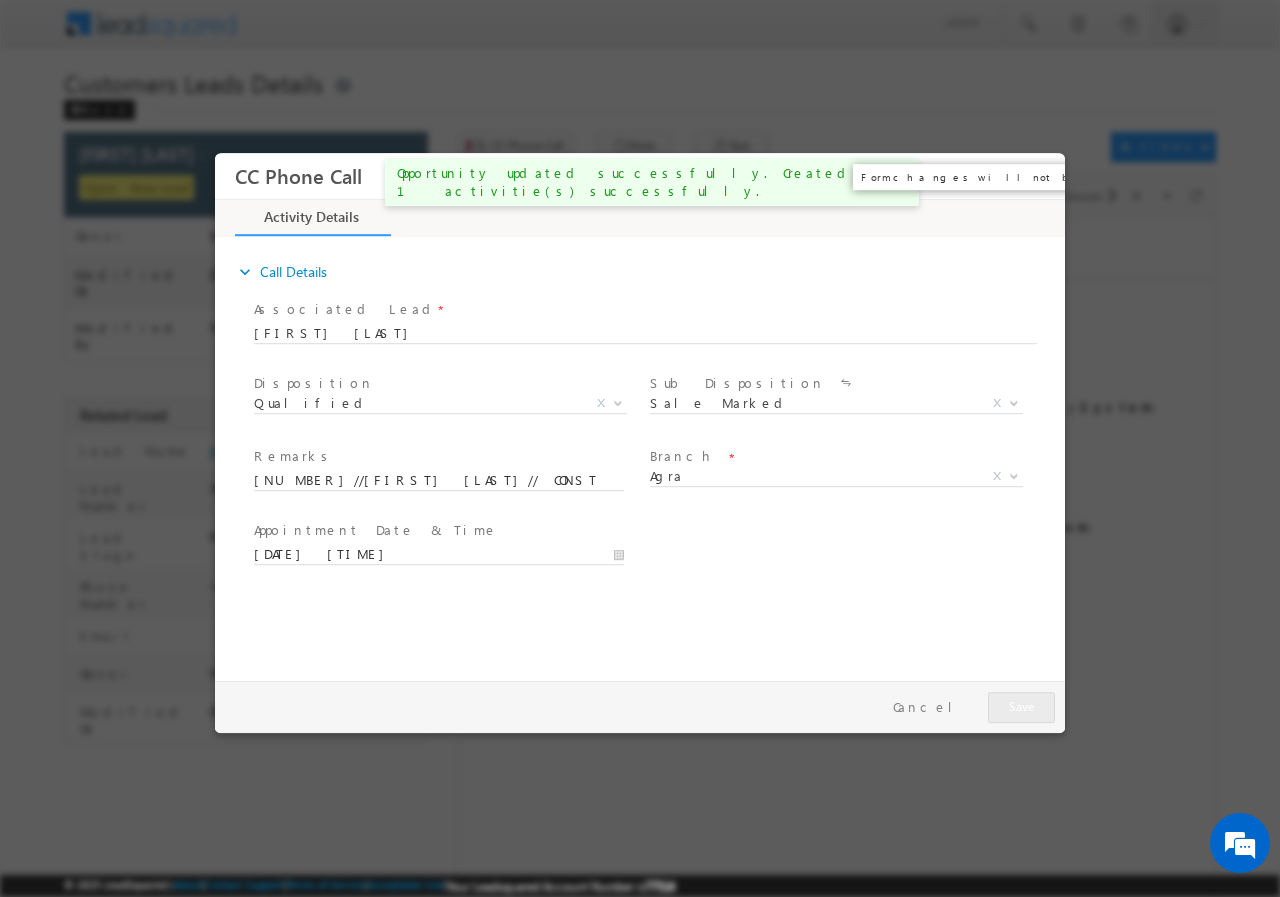 click on "×" at bounding box center (1035, 175) 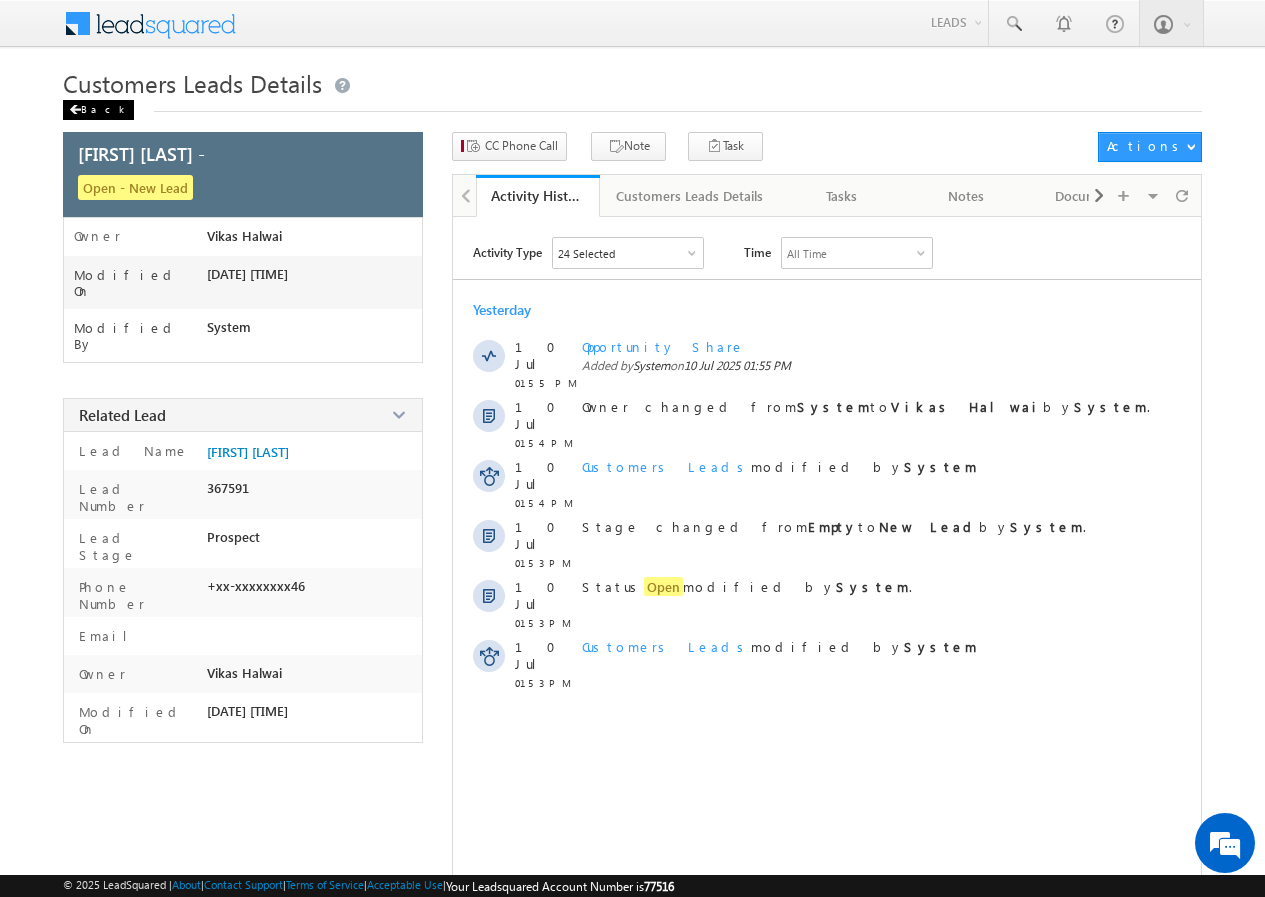 click on "Back" at bounding box center (98, 110) 